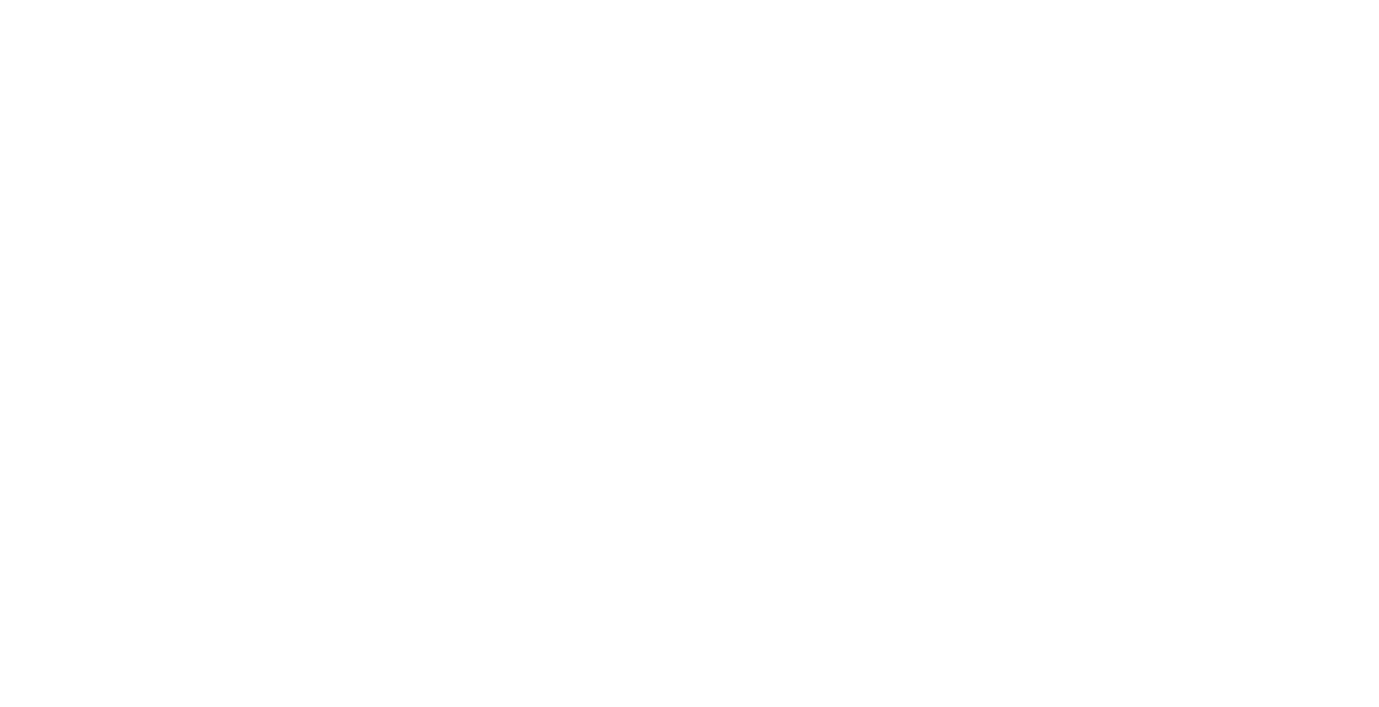 scroll, scrollTop: 0, scrollLeft: 0, axis: both 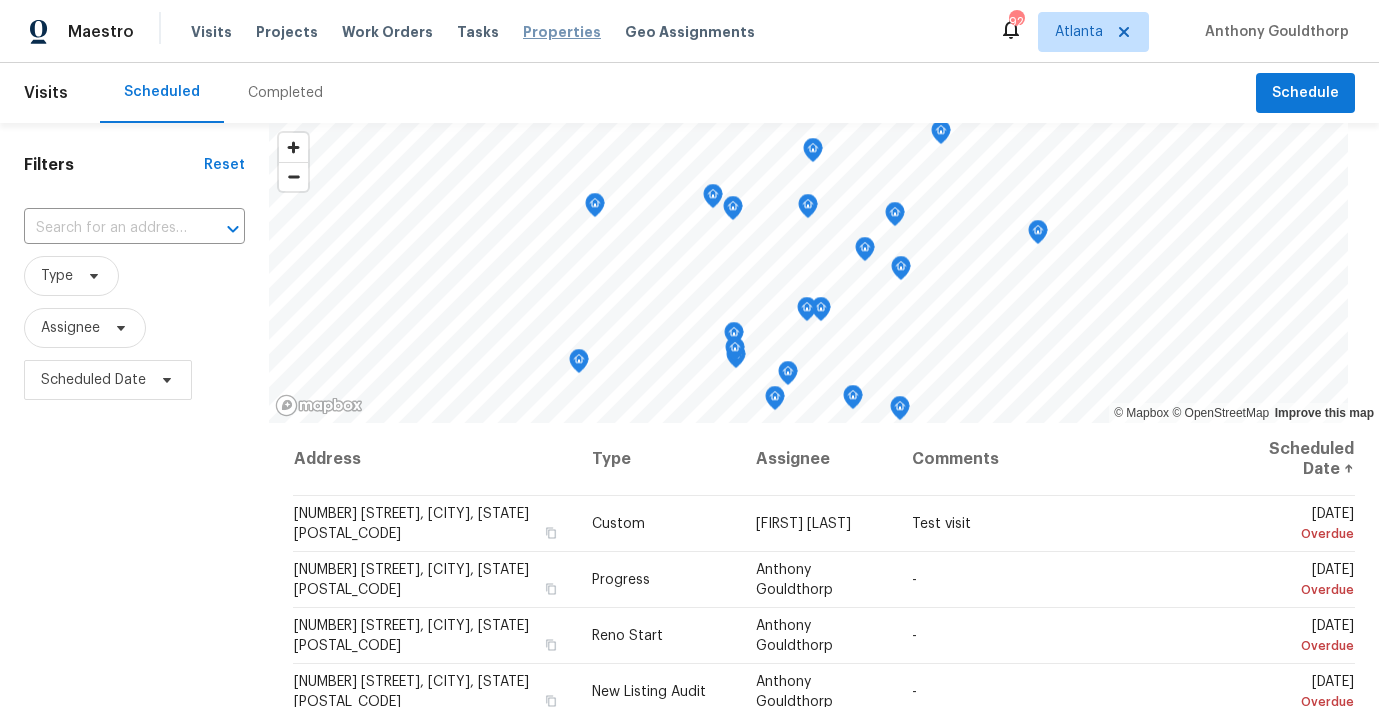 click on "Properties" at bounding box center [562, 32] 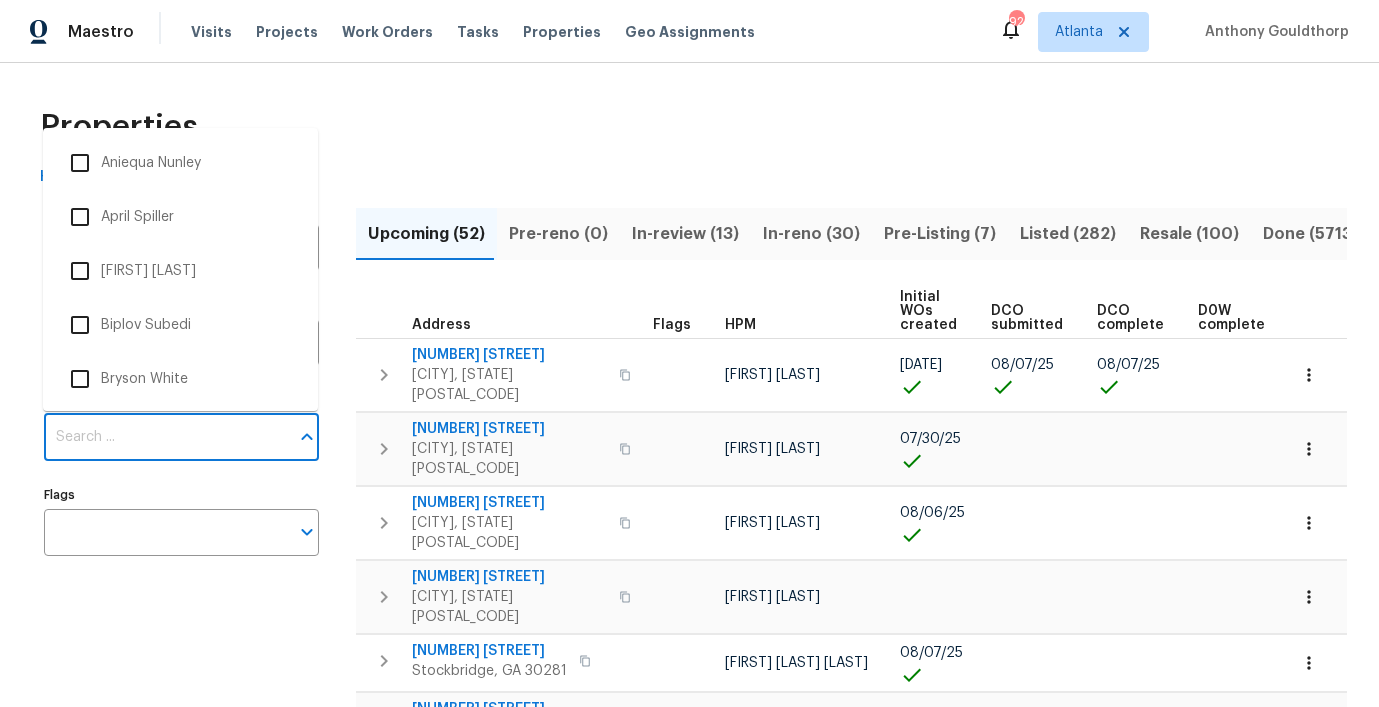 click on "Individuals" at bounding box center (166, 437) 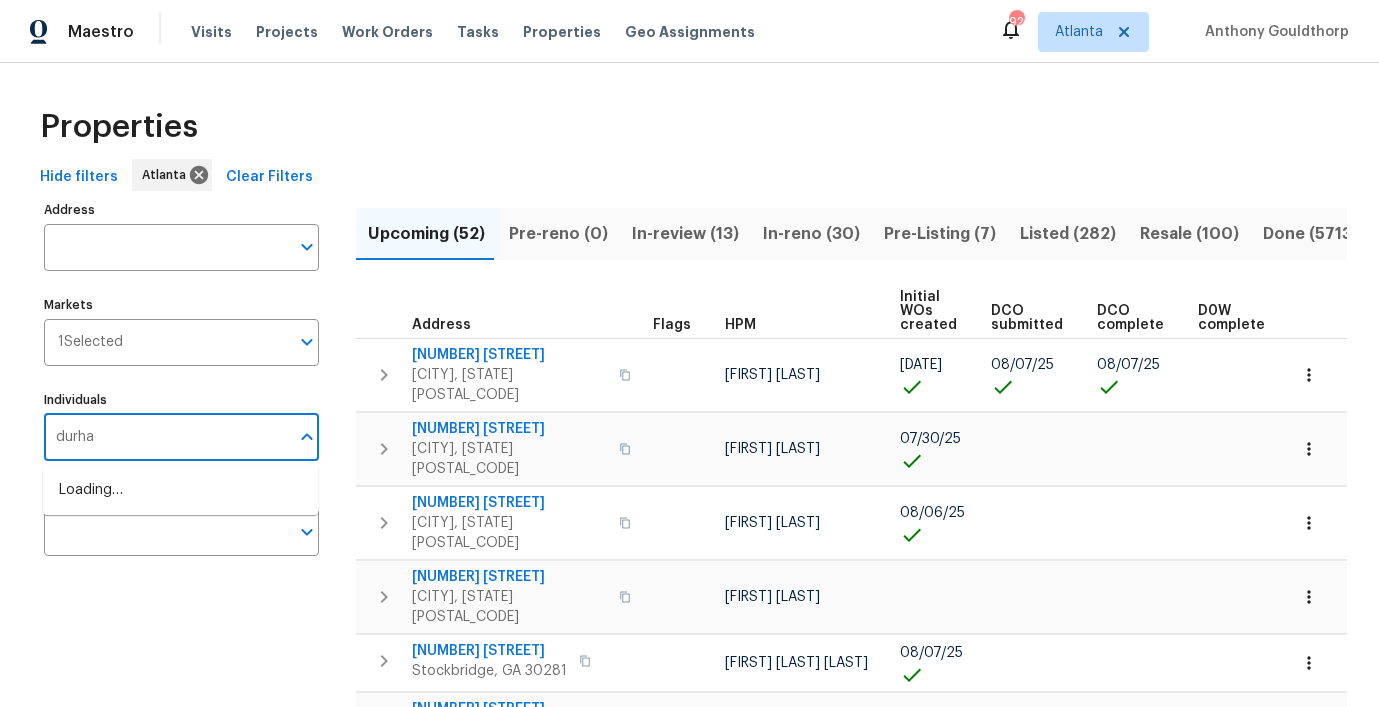 type on "durham" 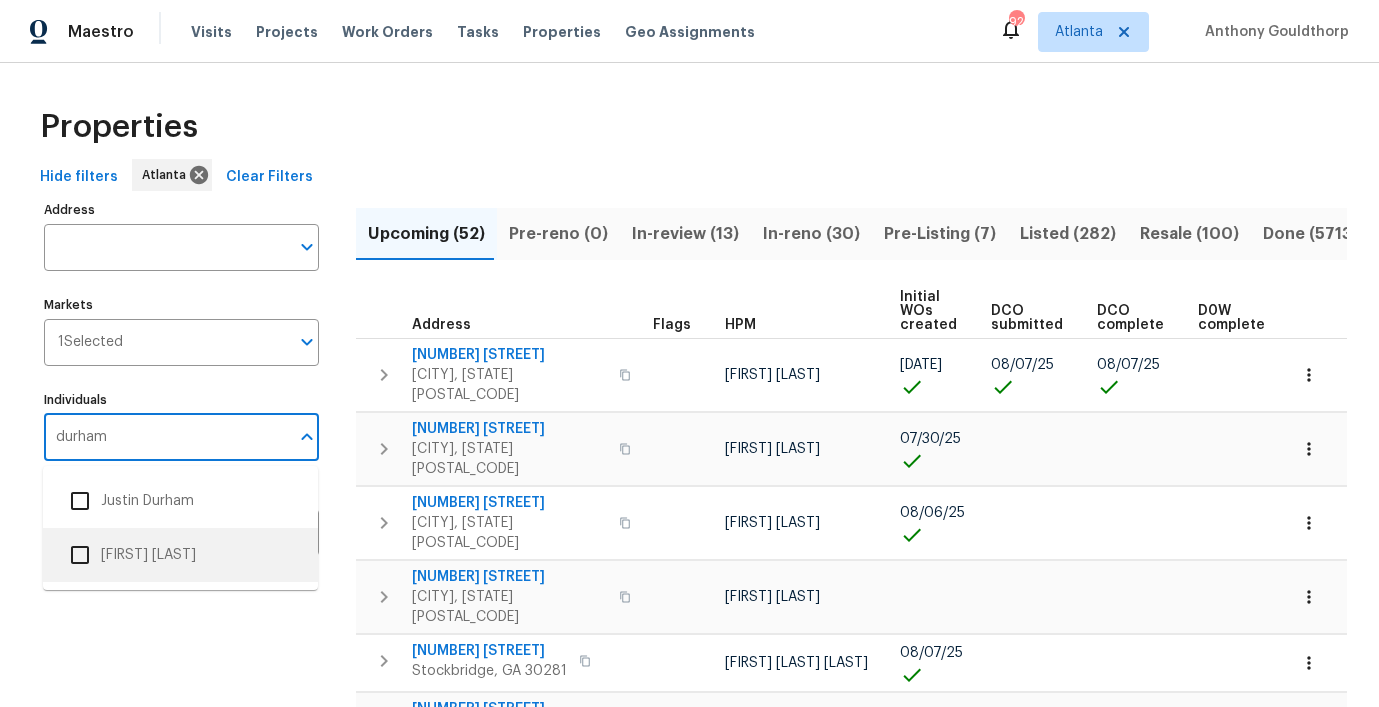 click at bounding box center (80, 555) 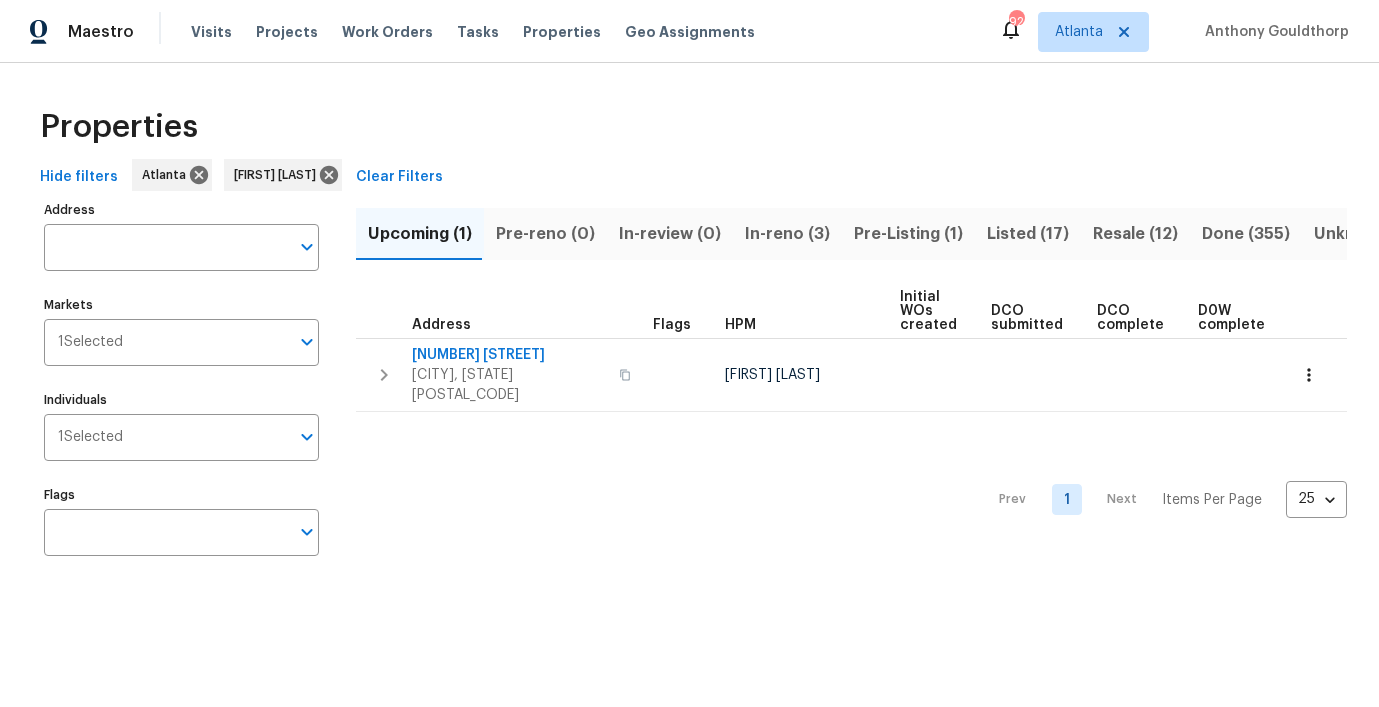 click on "Properties" at bounding box center [689, 127] 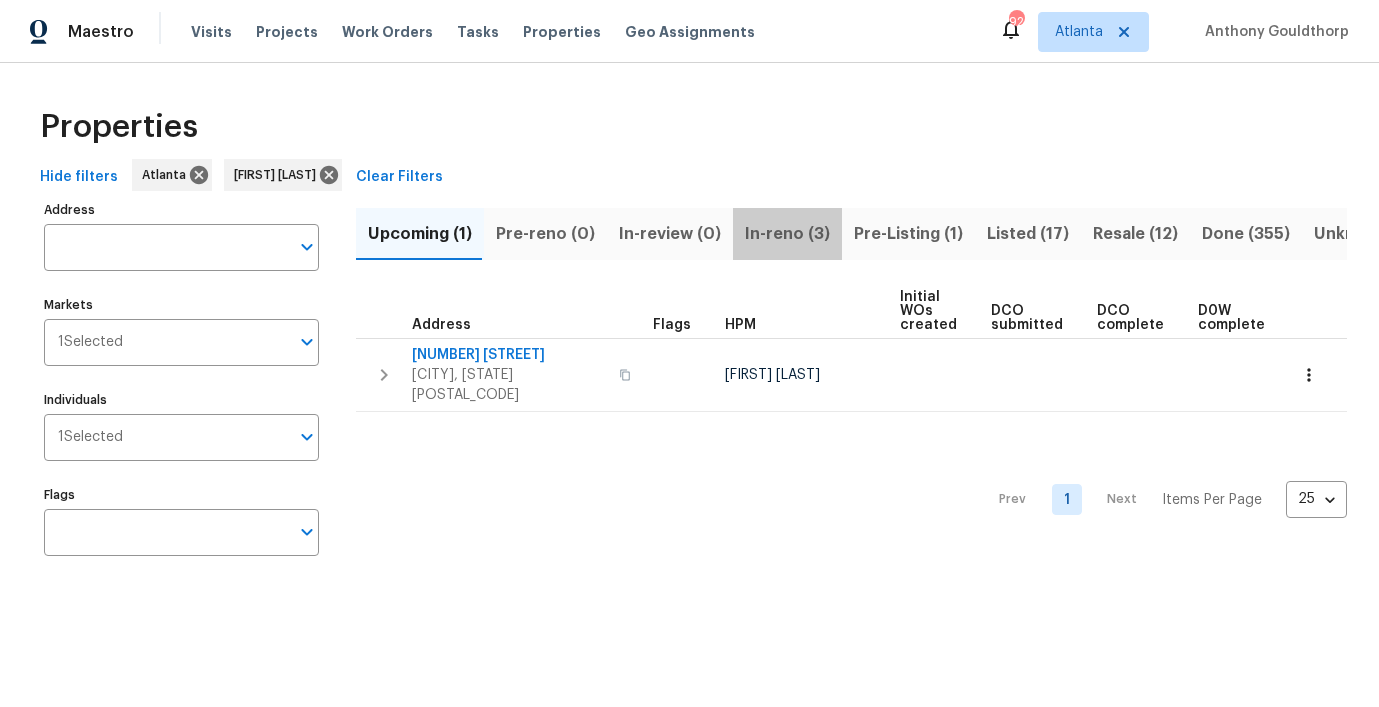click on "In-reno (3)" at bounding box center (787, 234) 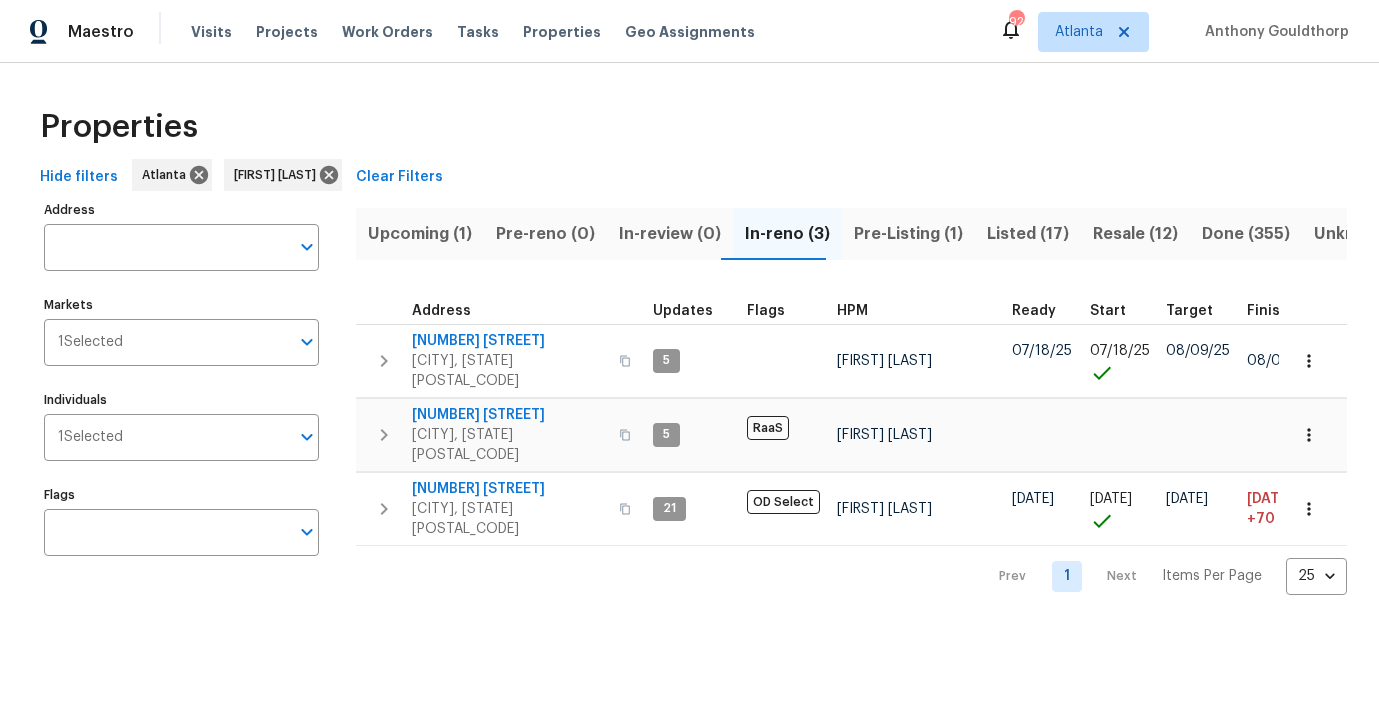 click on "Pre-Listing (1)" at bounding box center [908, 234] 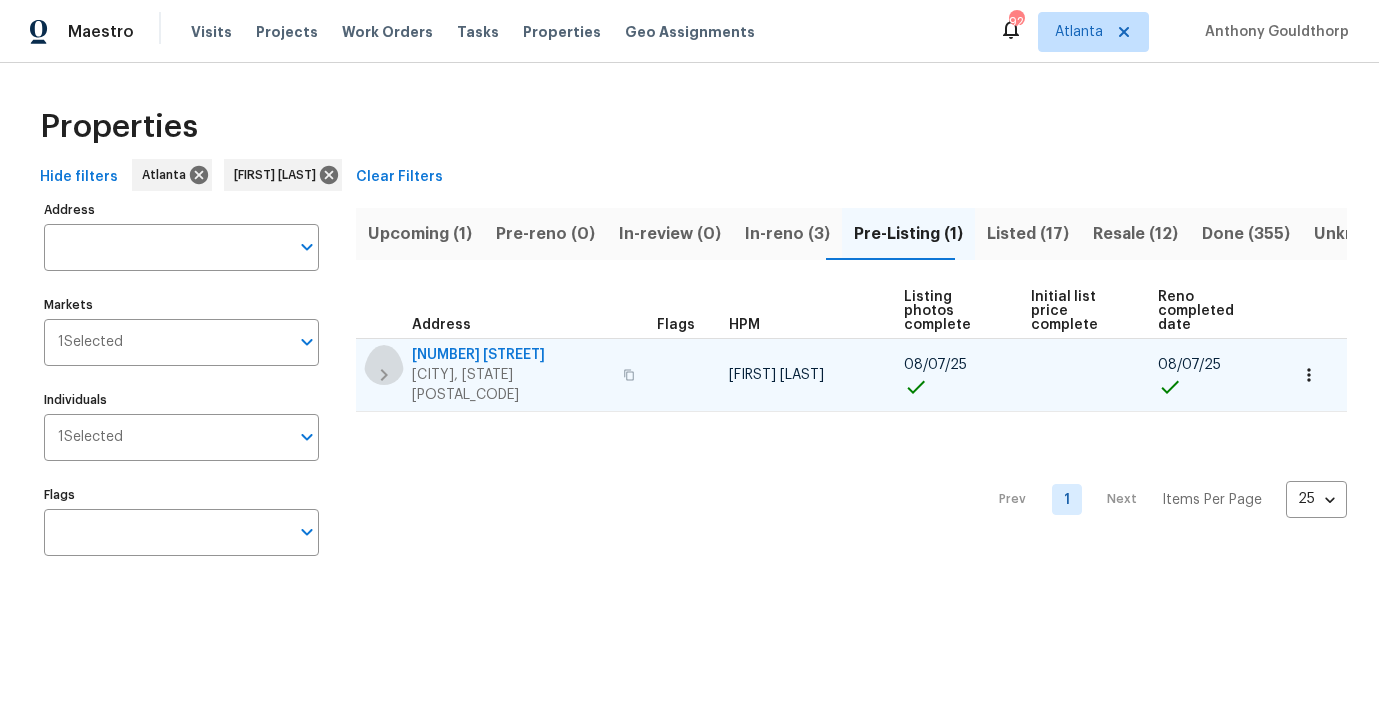 click 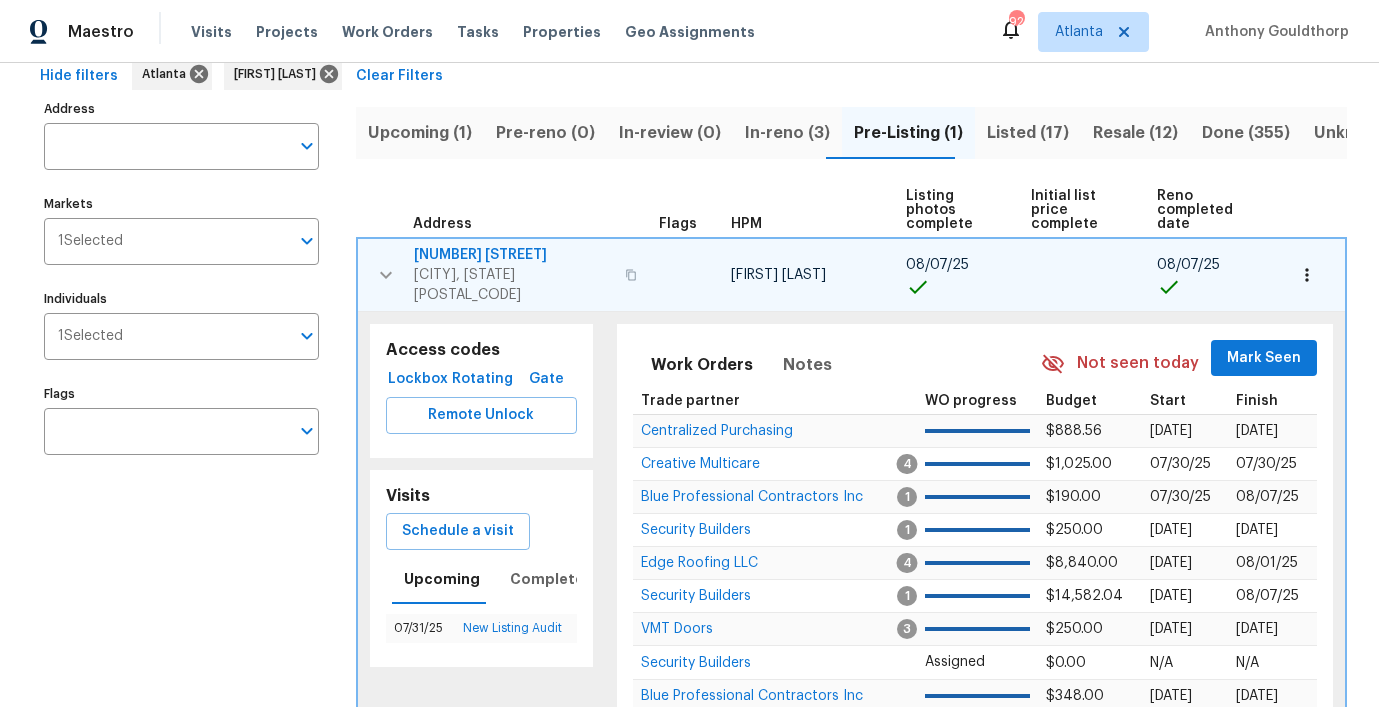 scroll, scrollTop: 126, scrollLeft: 0, axis: vertical 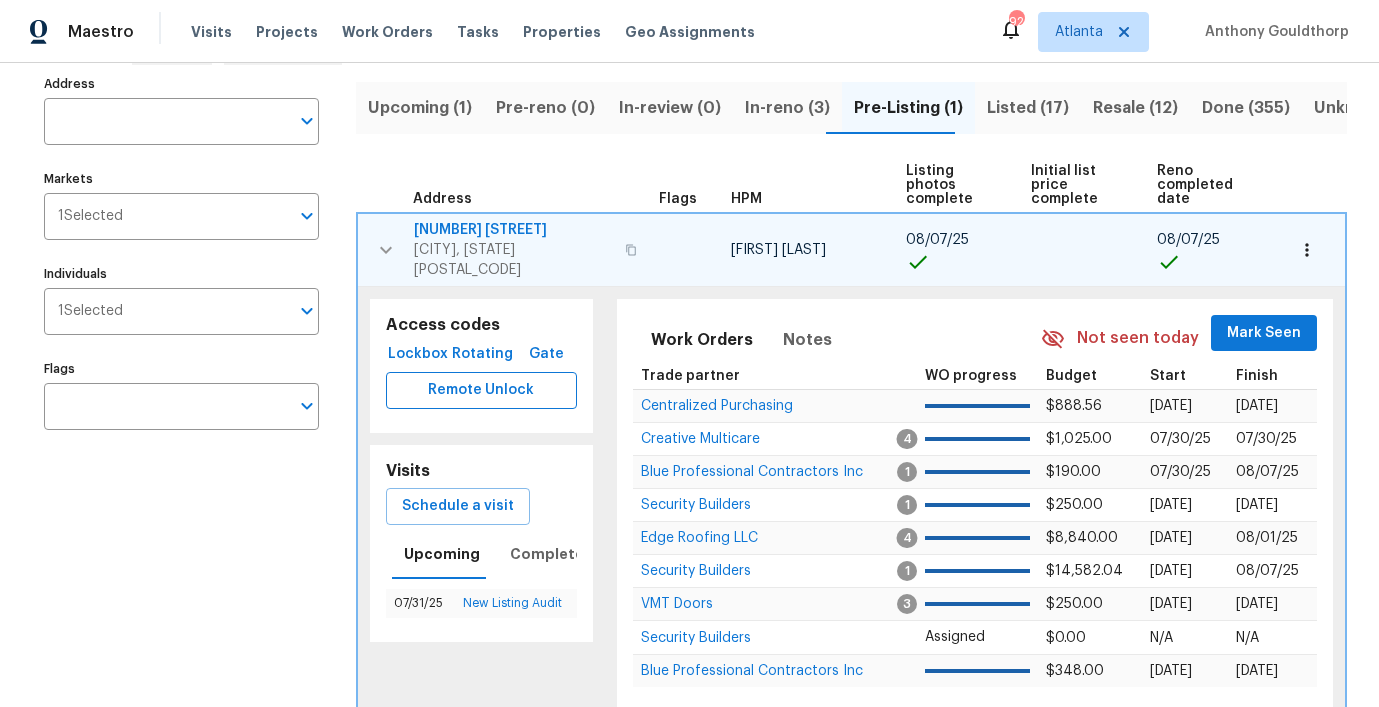 type 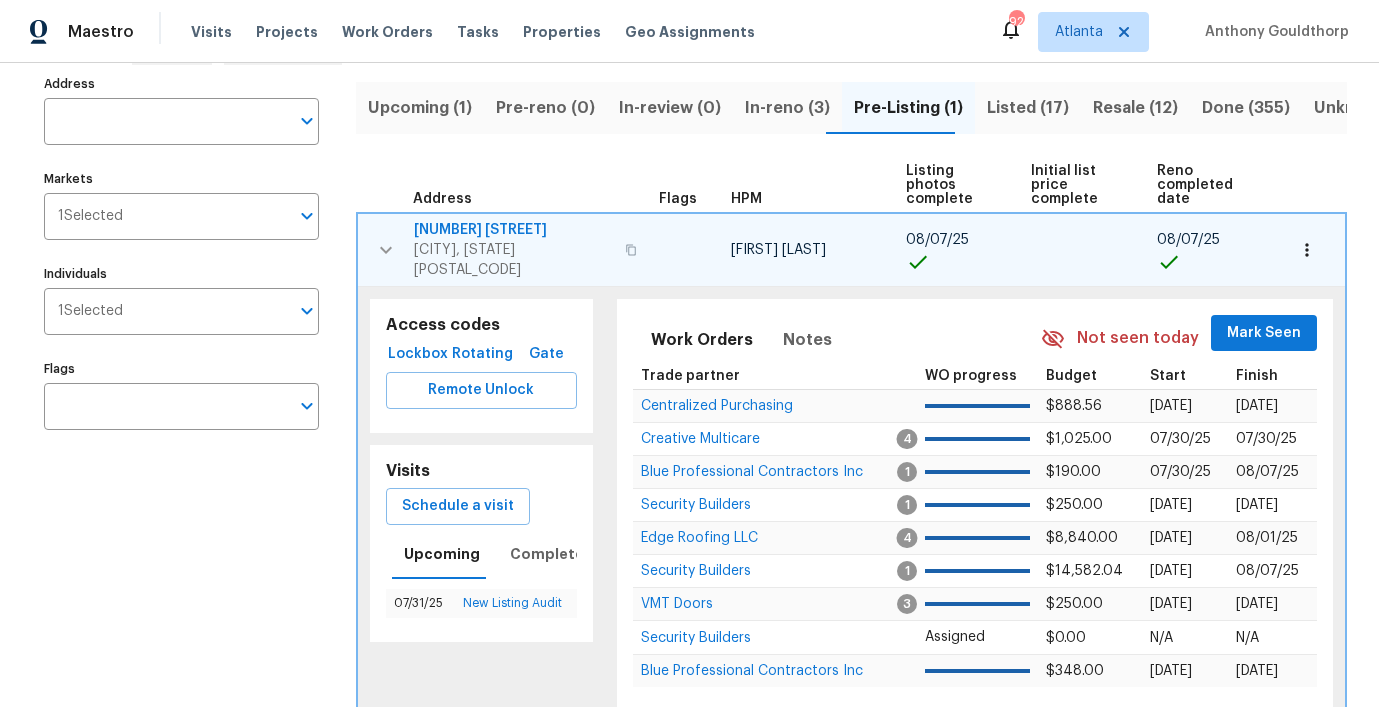 click on "[NUMBER] [STREET]" at bounding box center [513, 230] 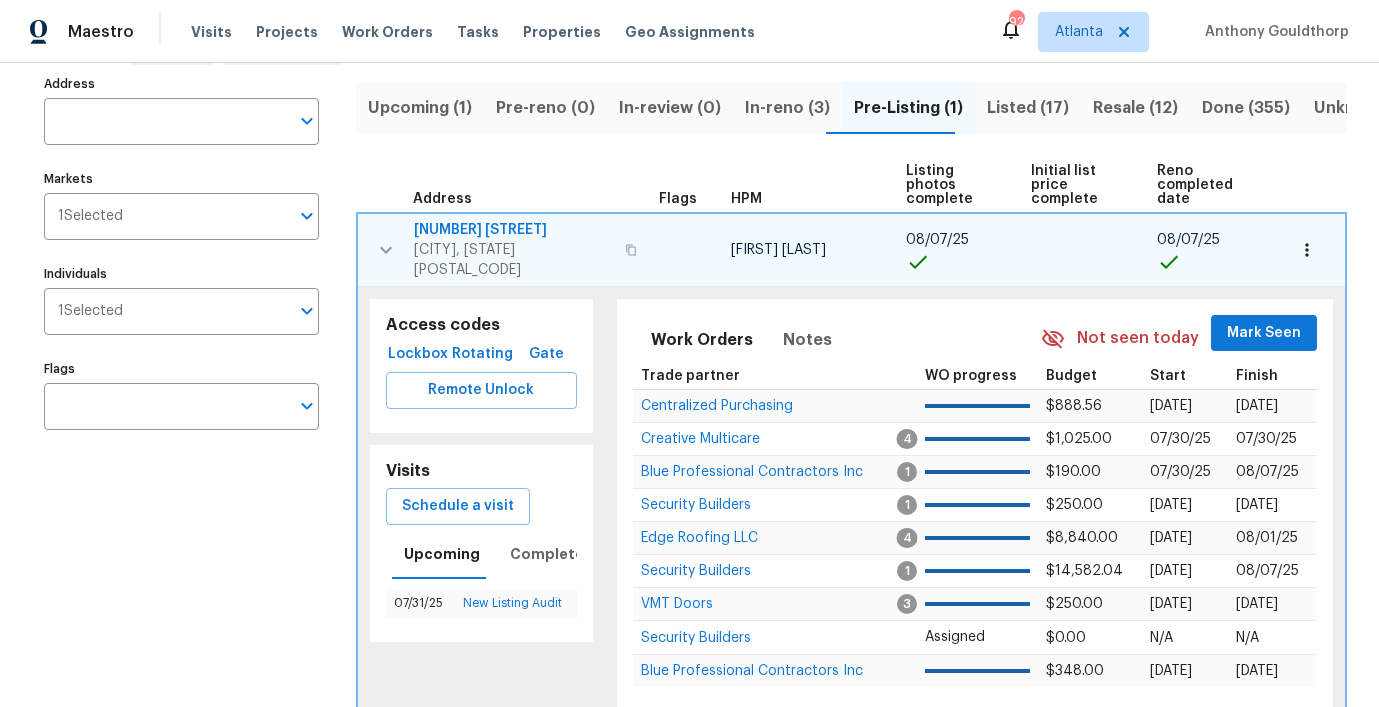 click on "Listed (17)" at bounding box center [1028, 108] 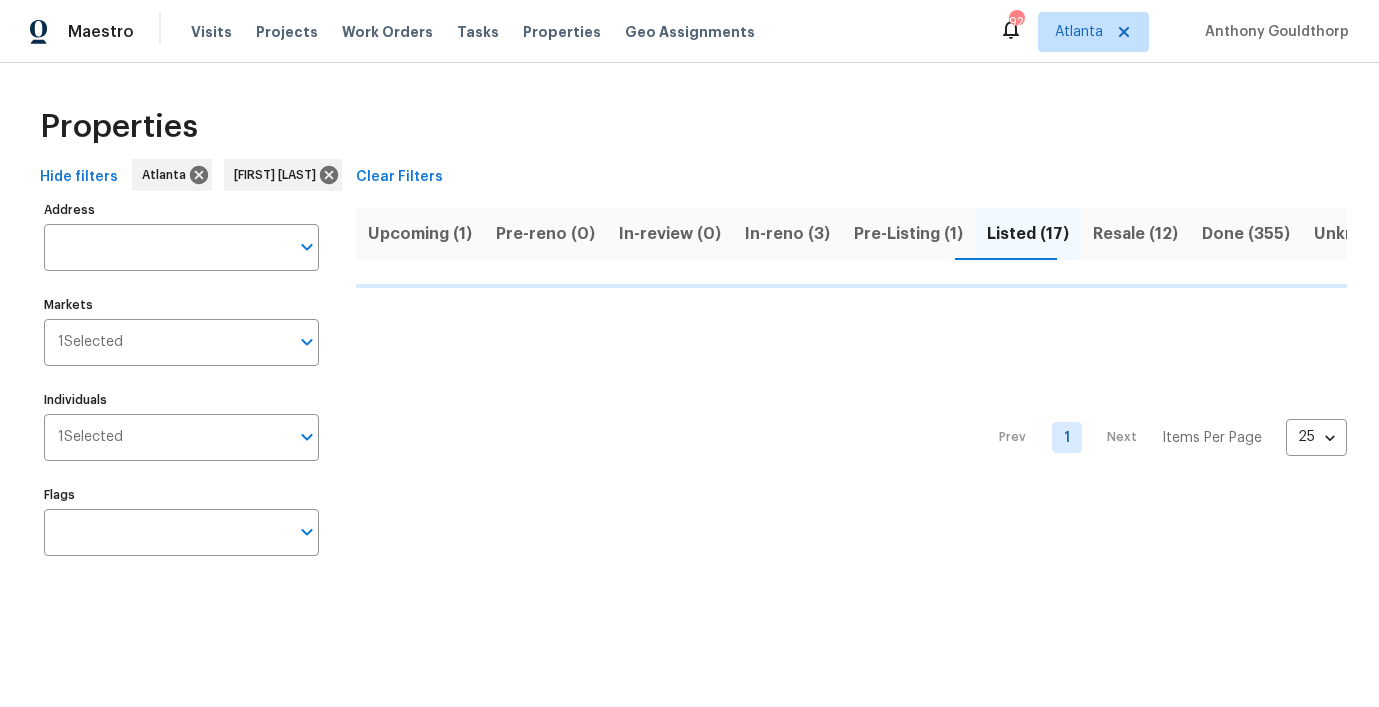 scroll, scrollTop: 0, scrollLeft: 0, axis: both 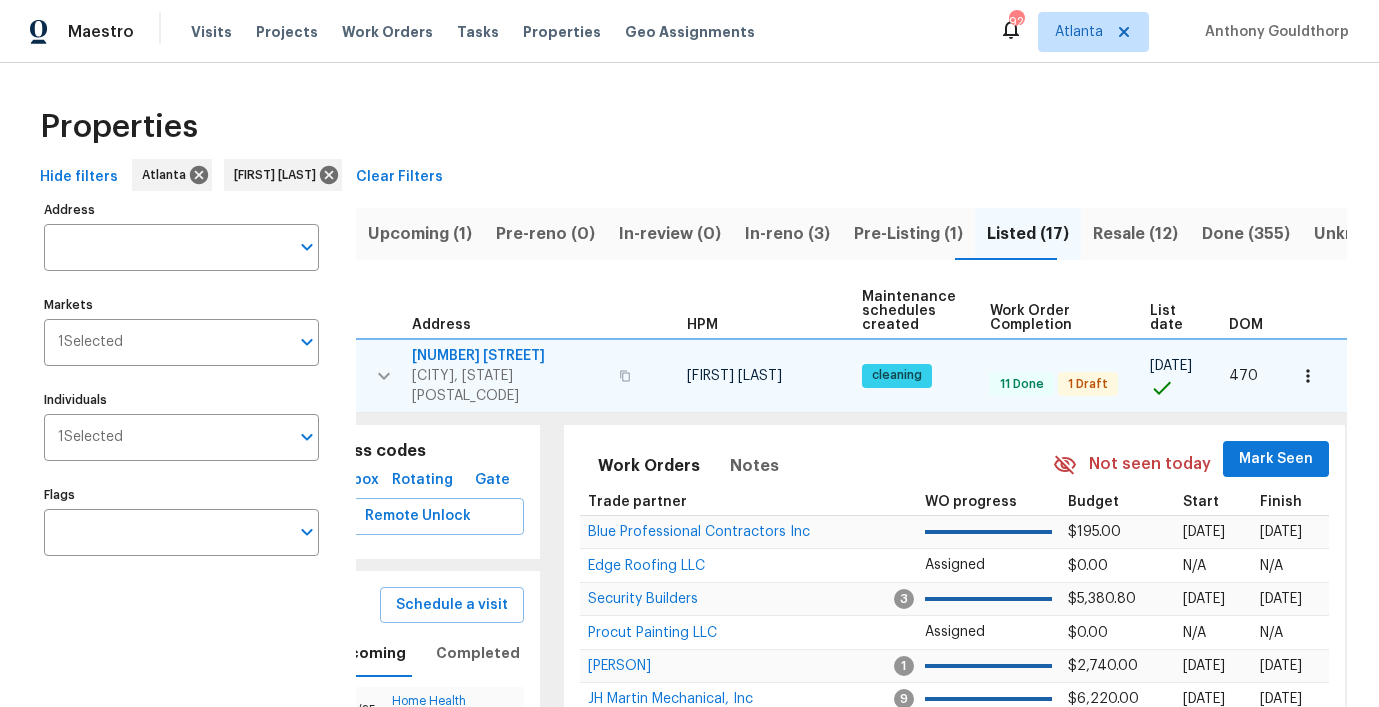 click on "List date" at bounding box center (1172, 318) 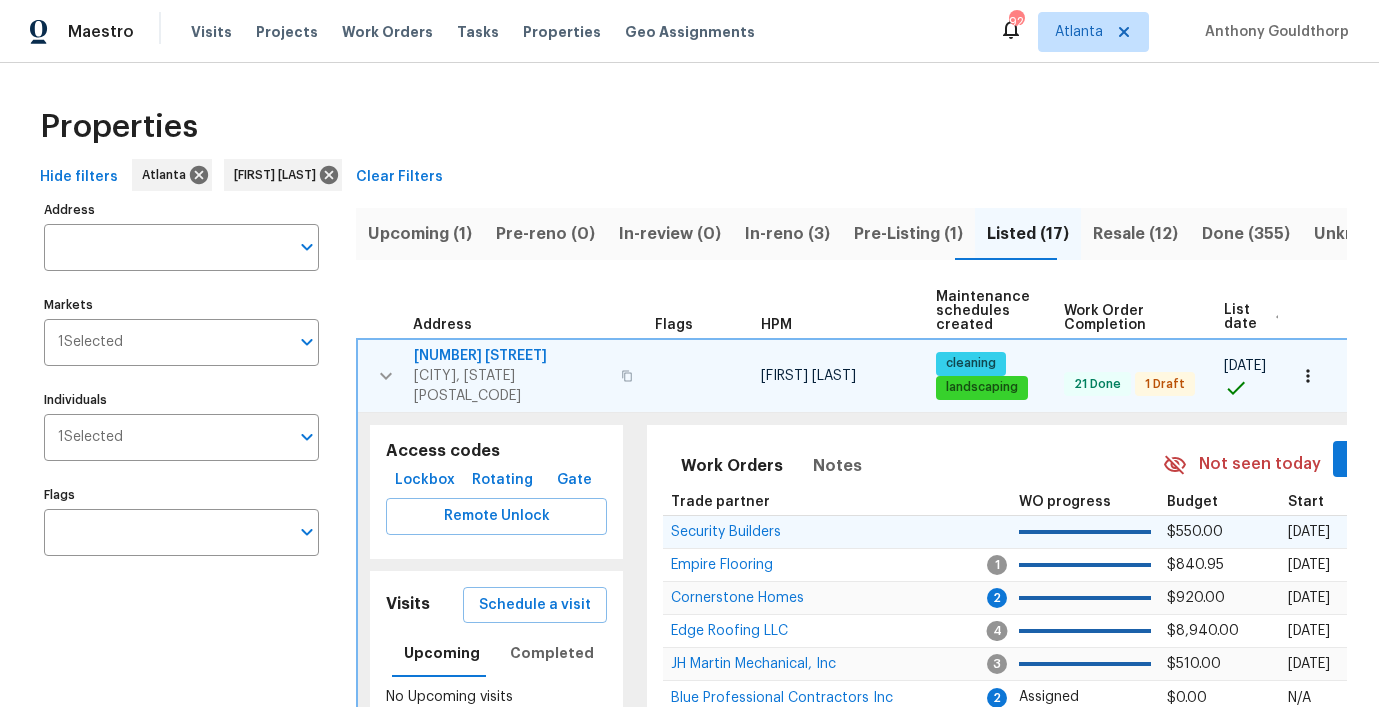 scroll, scrollTop: 0, scrollLeft: 109, axis: horizontal 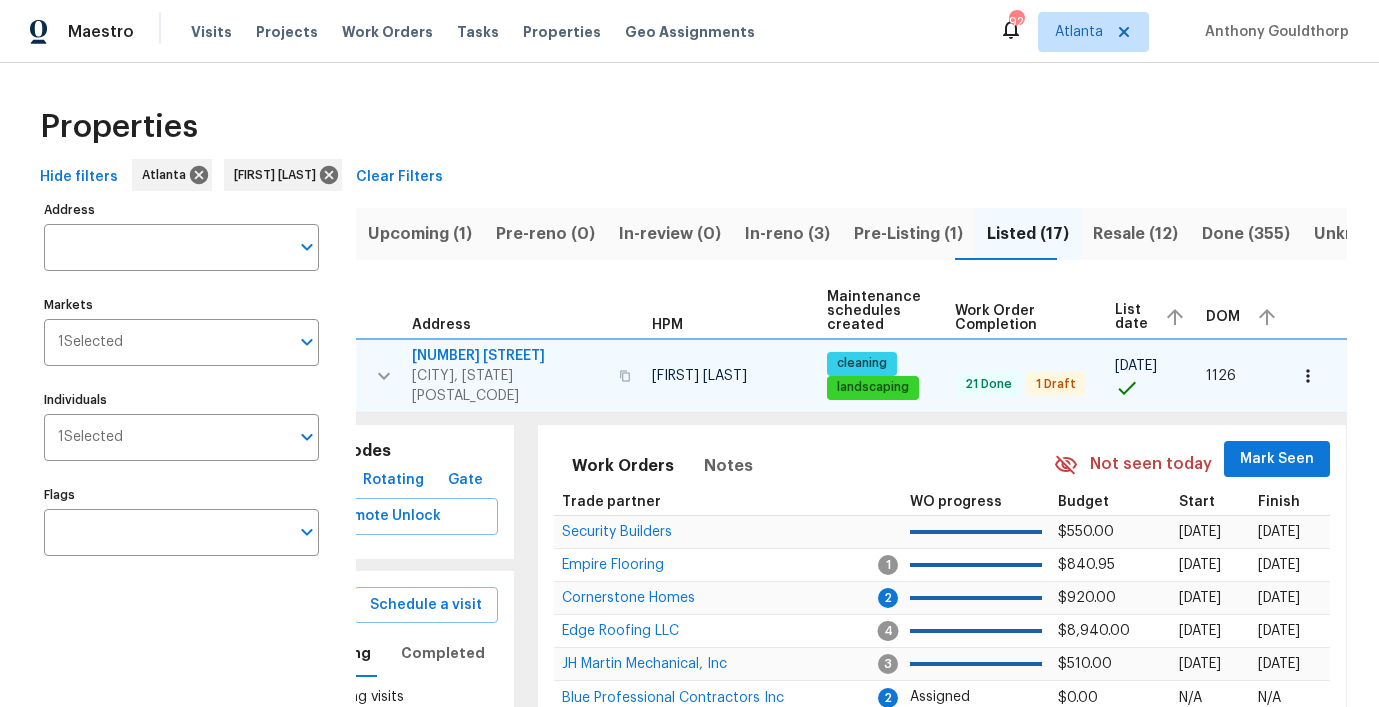 click on "List date" at bounding box center [1131, 317] 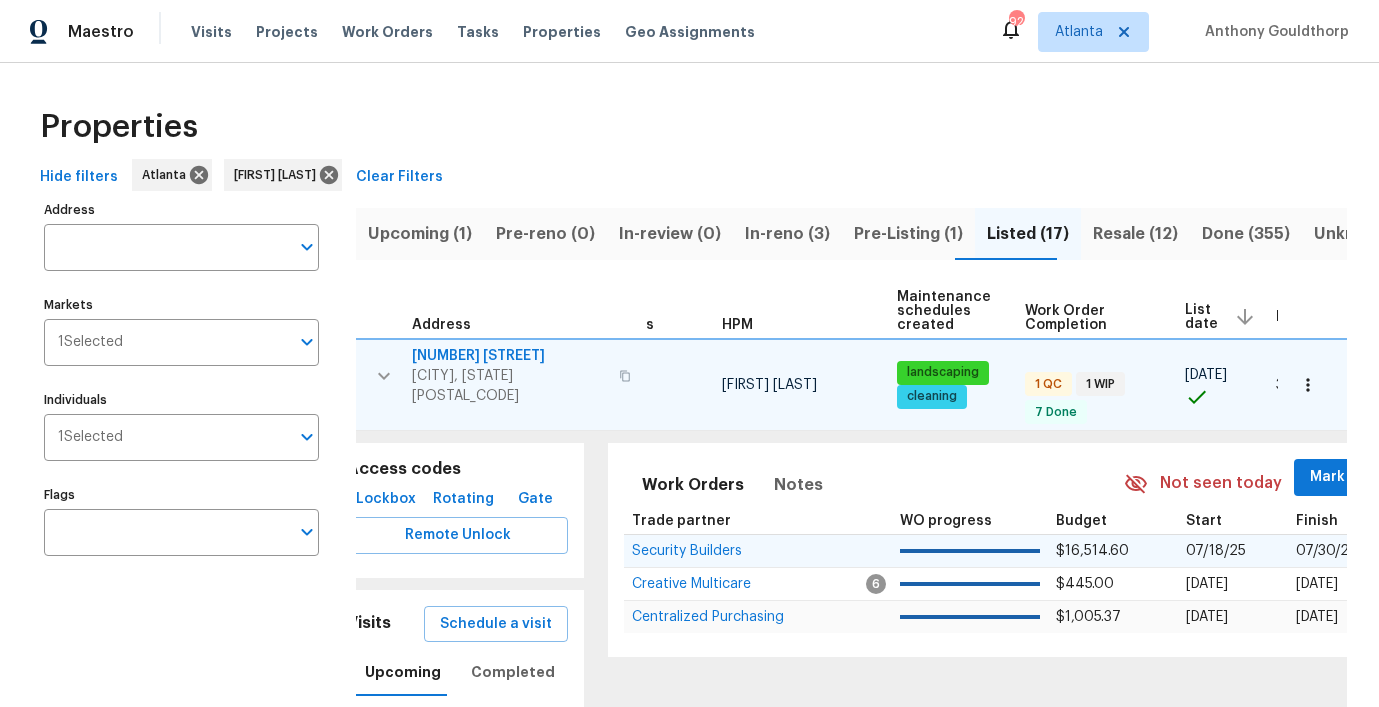 scroll, scrollTop: 0, scrollLeft: 0, axis: both 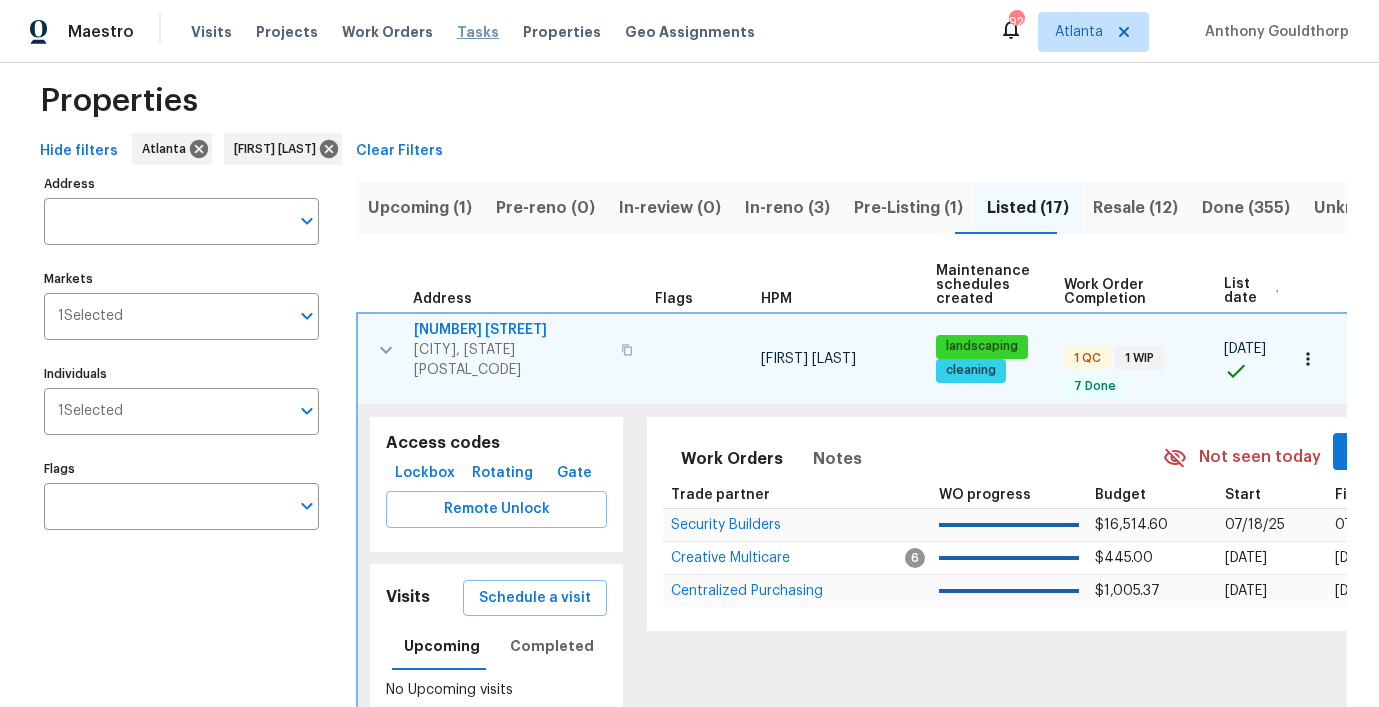 click on "Tasks" at bounding box center [478, 32] 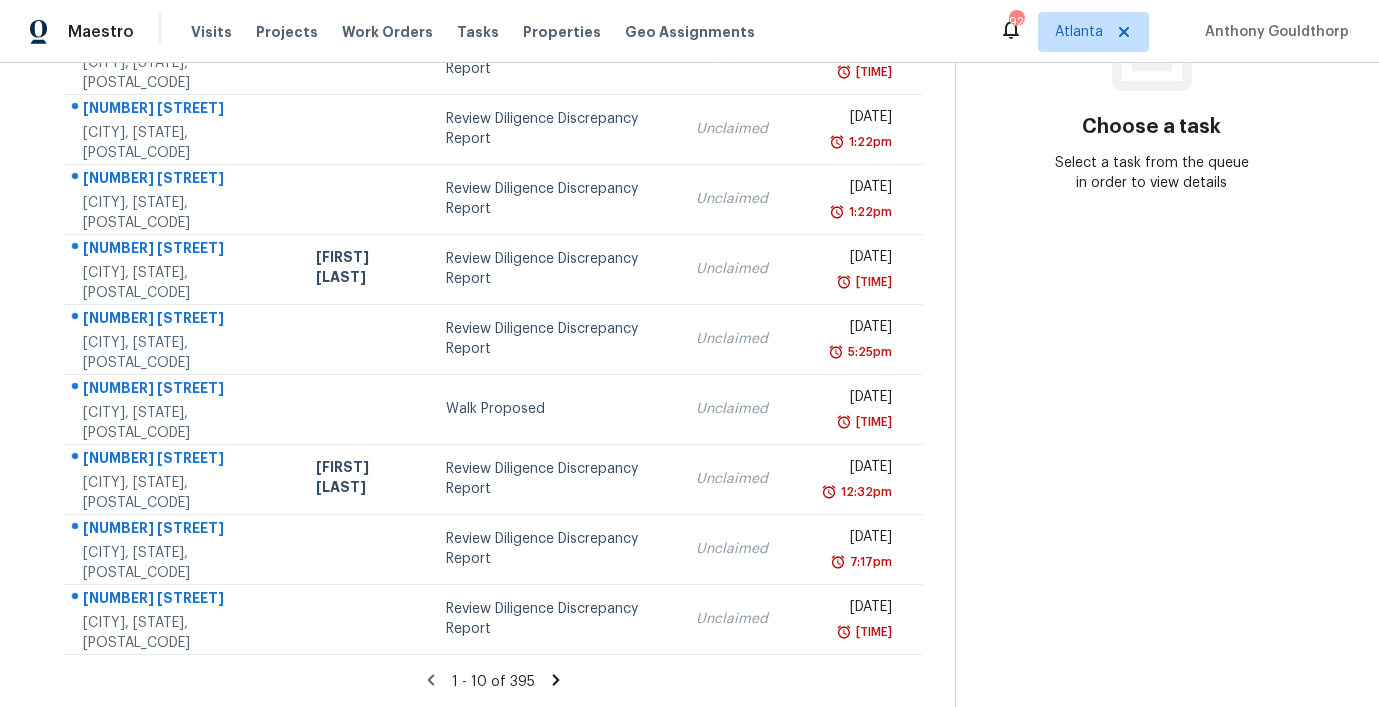 scroll, scrollTop: 0, scrollLeft: 0, axis: both 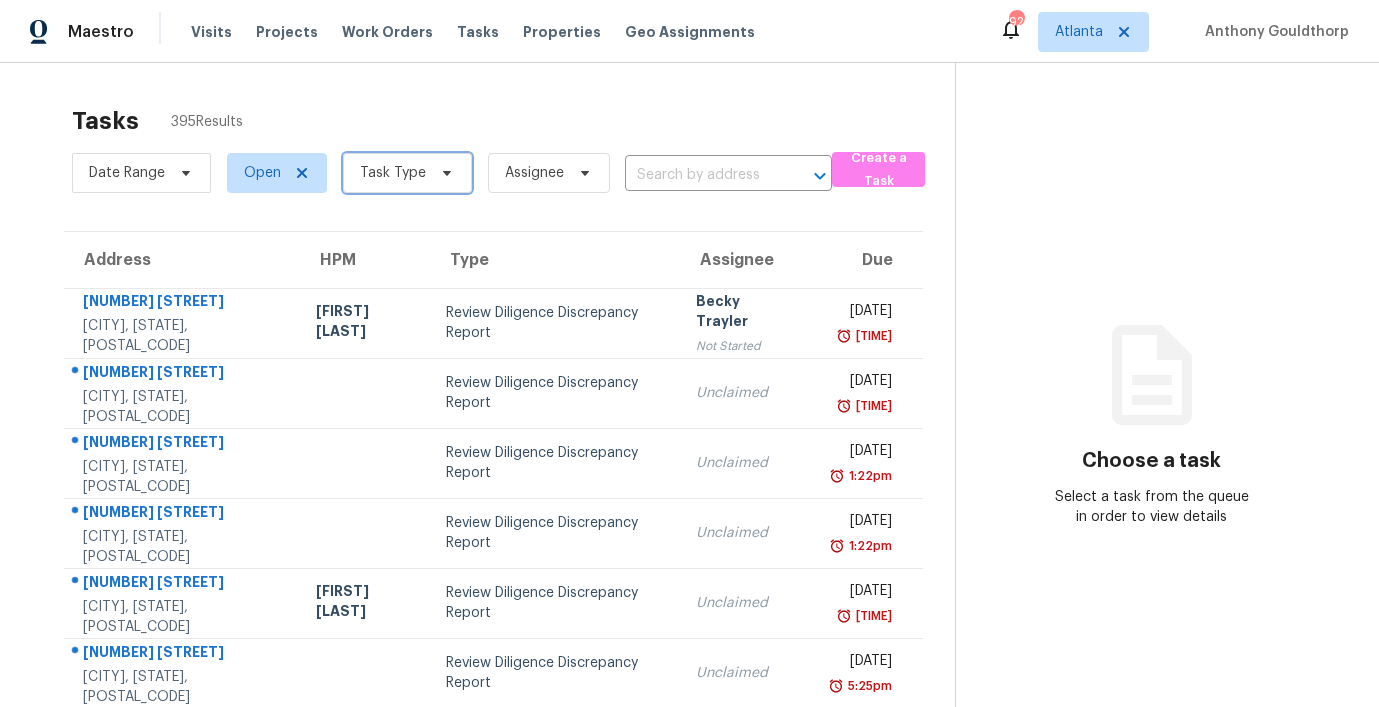 click 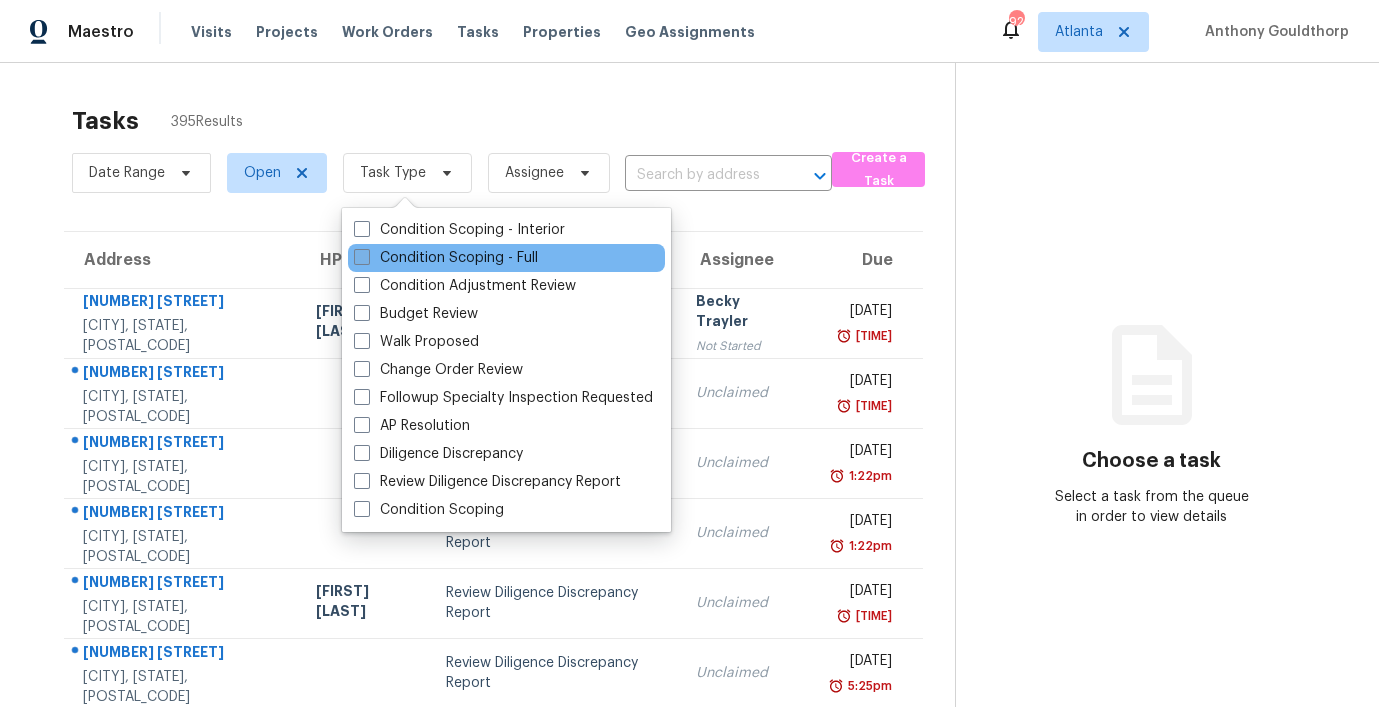 drag, startPoint x: 363, startPoint y: 312, endPoint x: 369, endPoint y: 260, distance: 52.34501 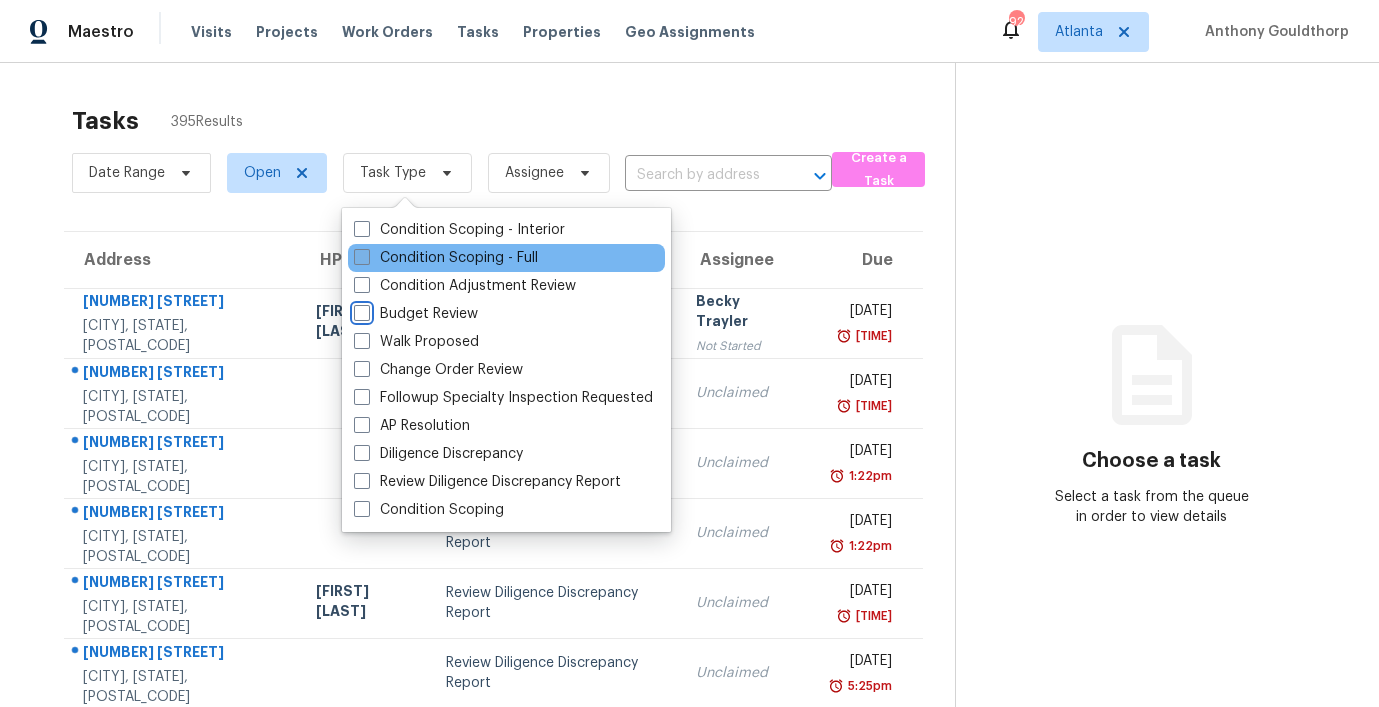 click on "Budget Review" at bounding box center (360, 310) 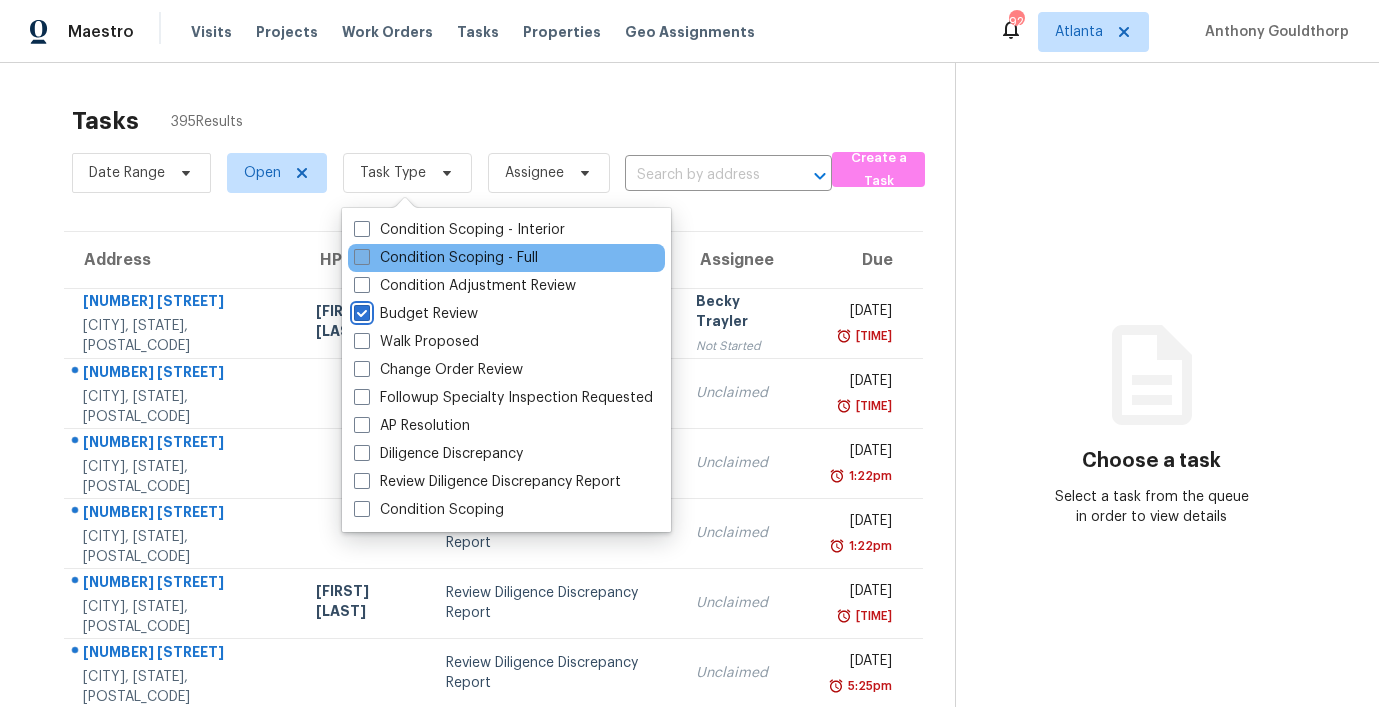 checkbox on "true" 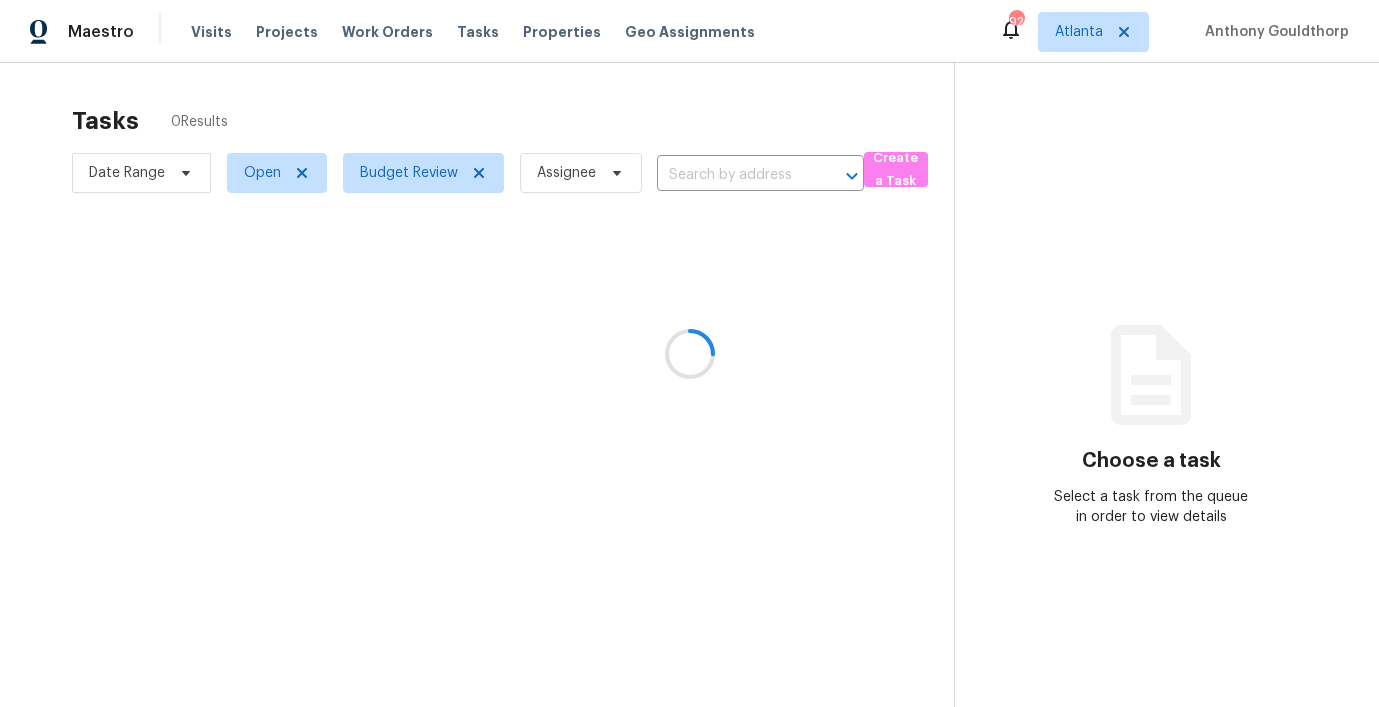 click at bounding box center (689, 353) 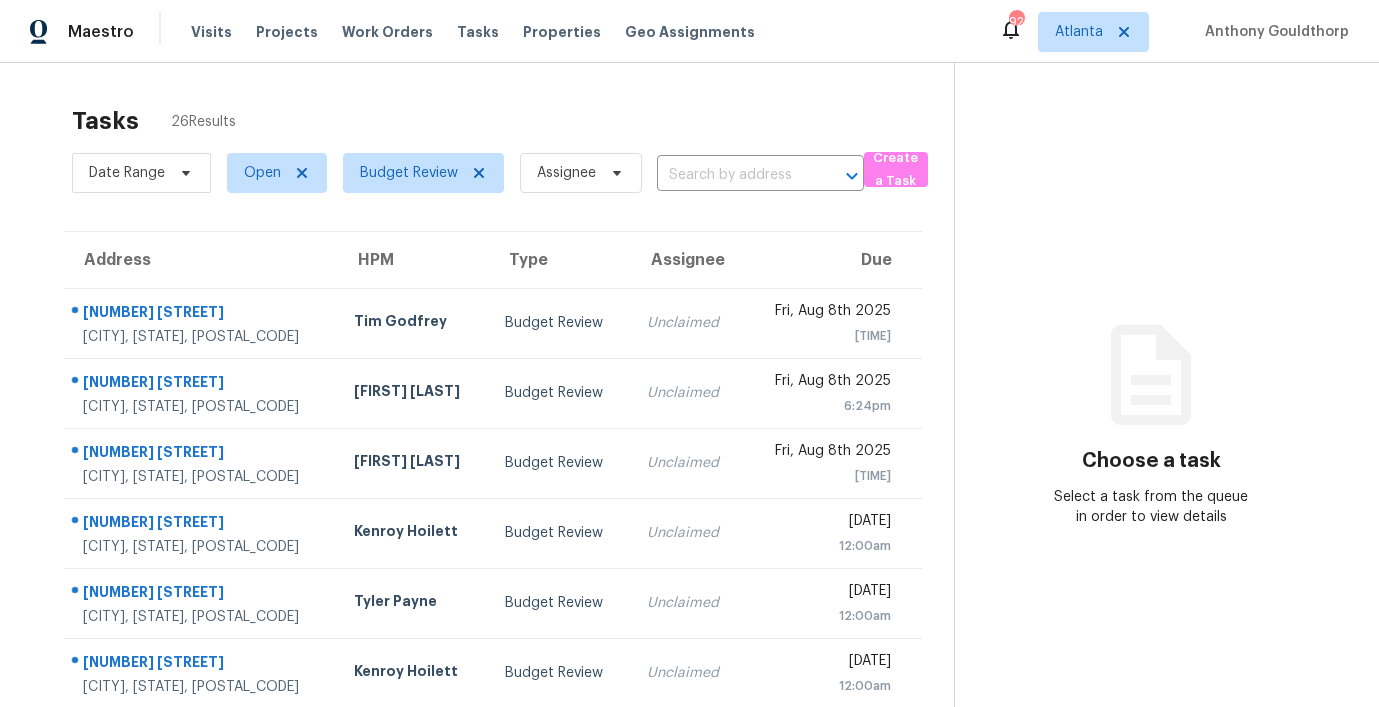 scroll, scrollTop: 334, scrollLeft: 0, axis: vertical 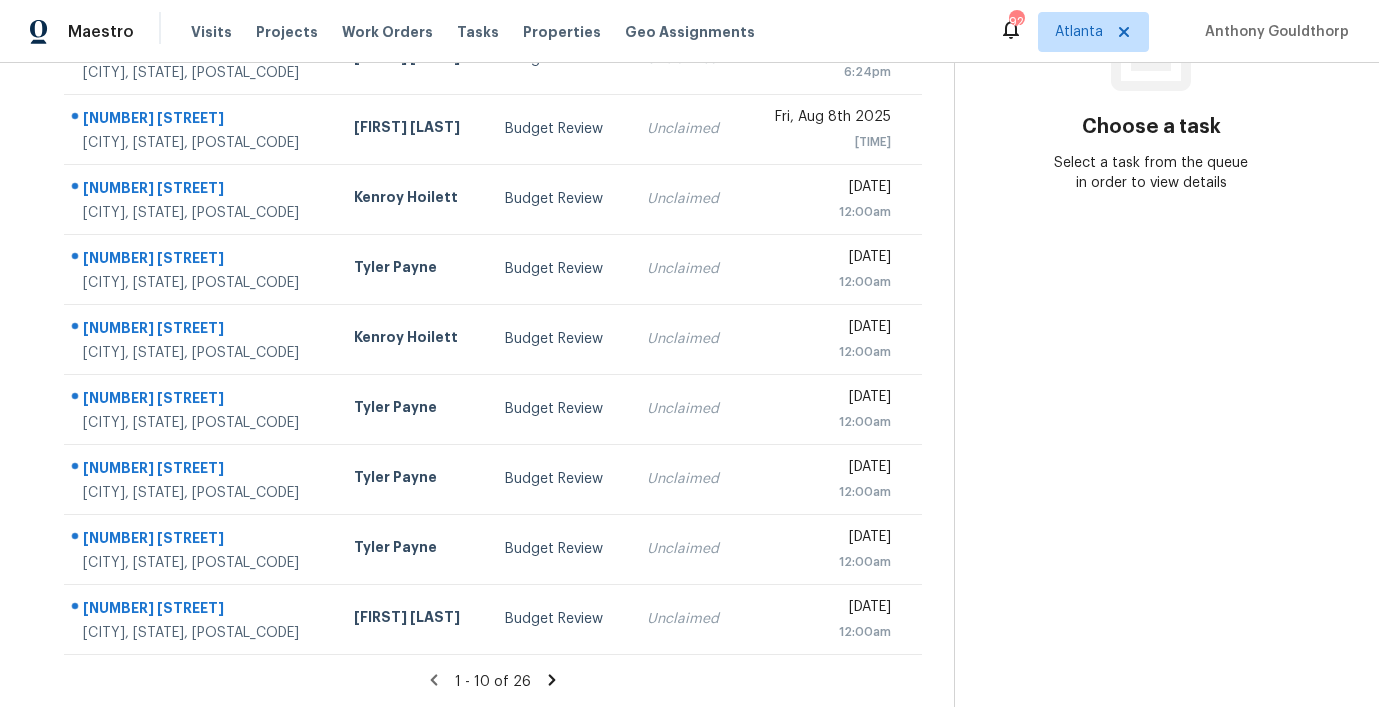 click 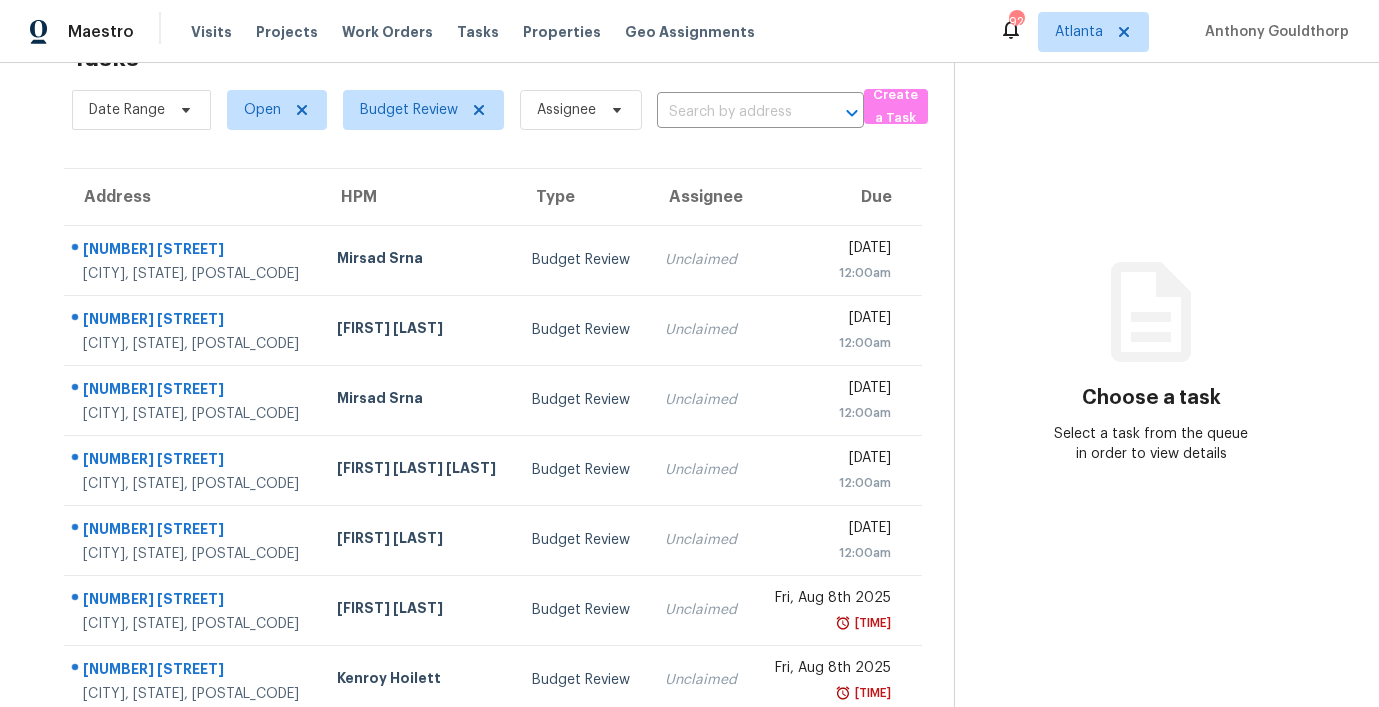 scroll, scrollTop: 334, scrollLeft: 0, axis: vertical 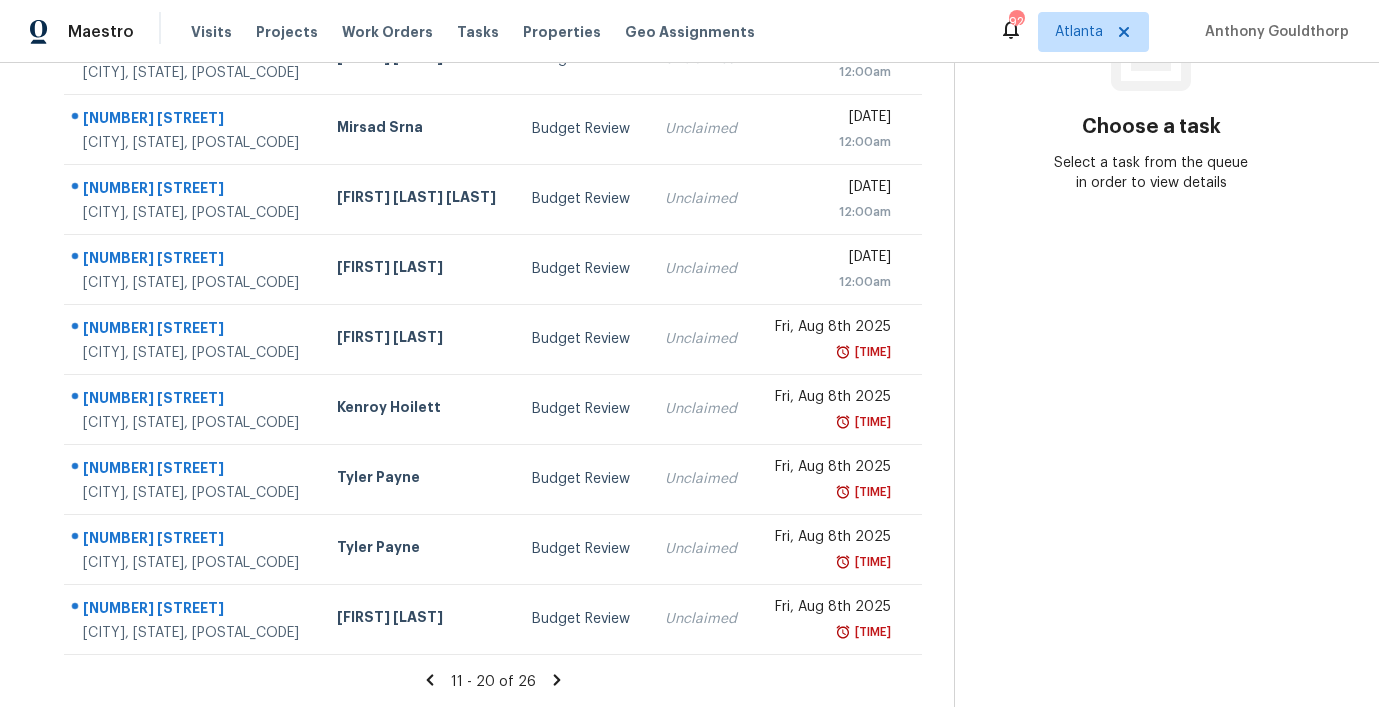click 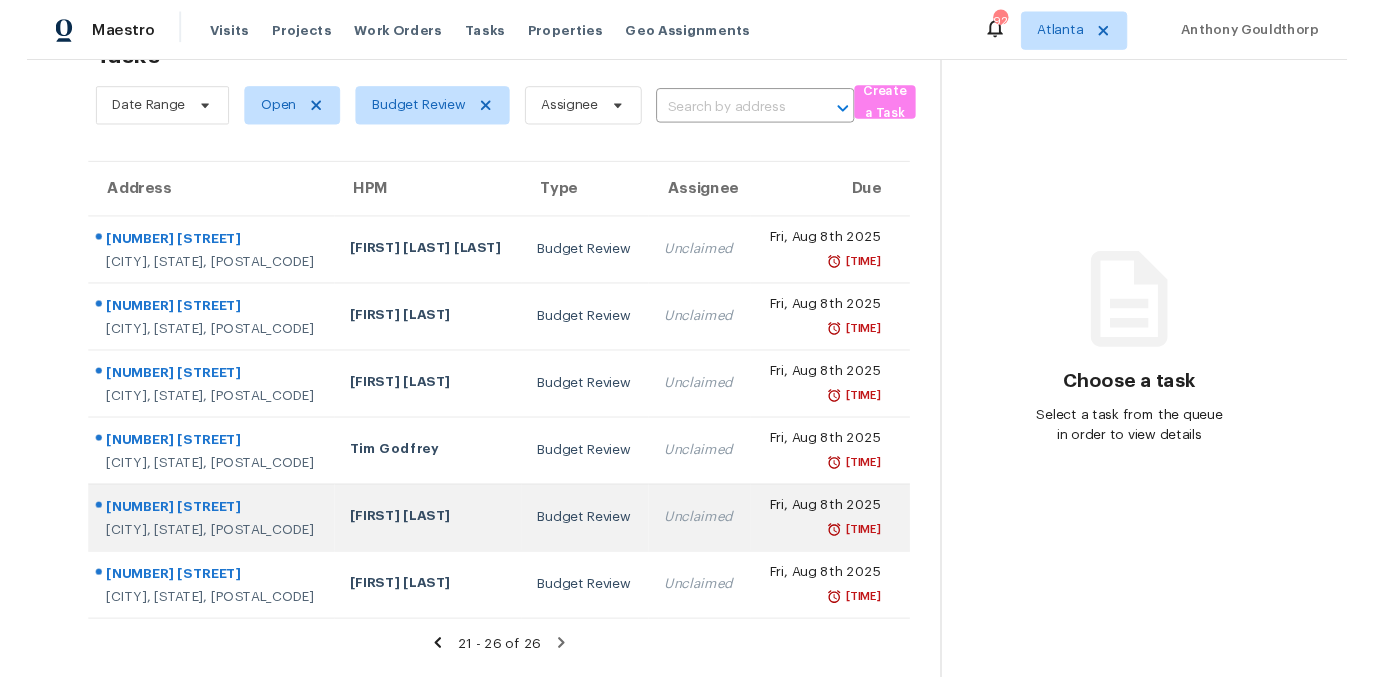 scroll, scrollTop: 0, scrollLeft: 0, axis: both 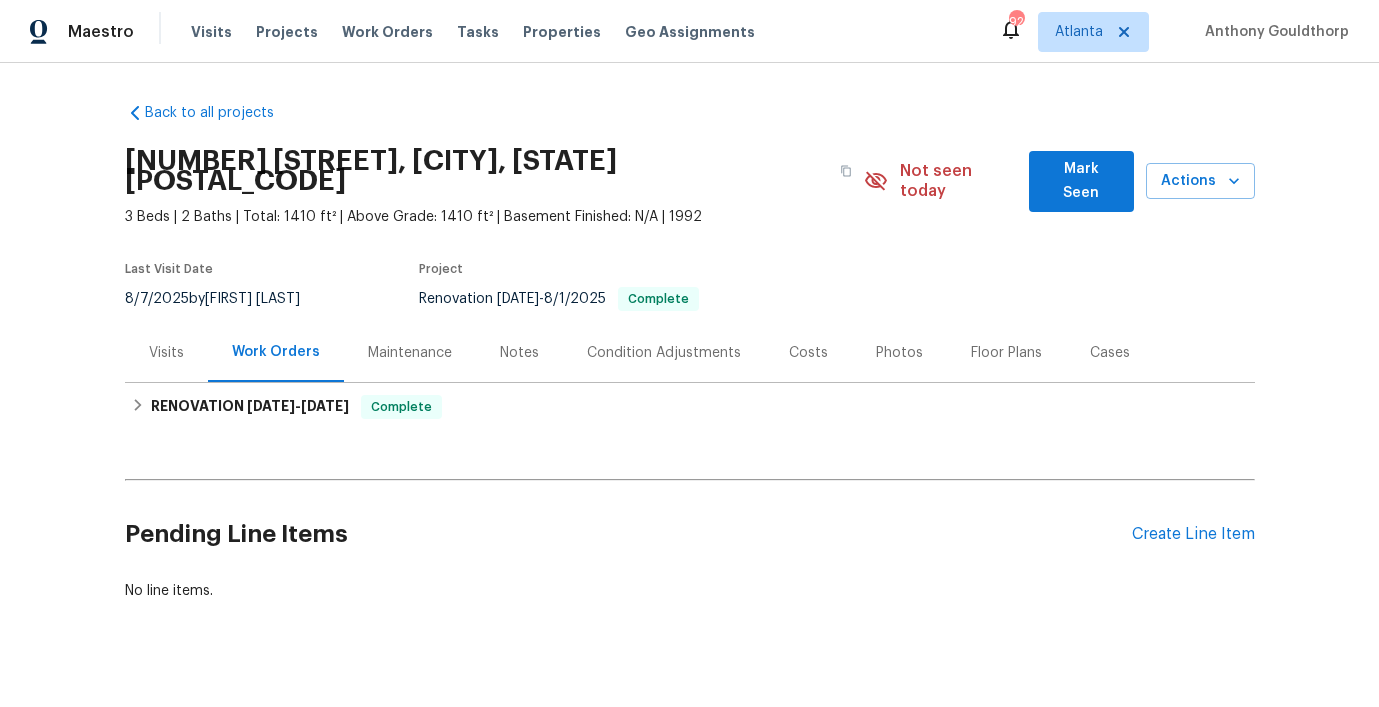 click on "Photos" at bounding box center [899, 353] 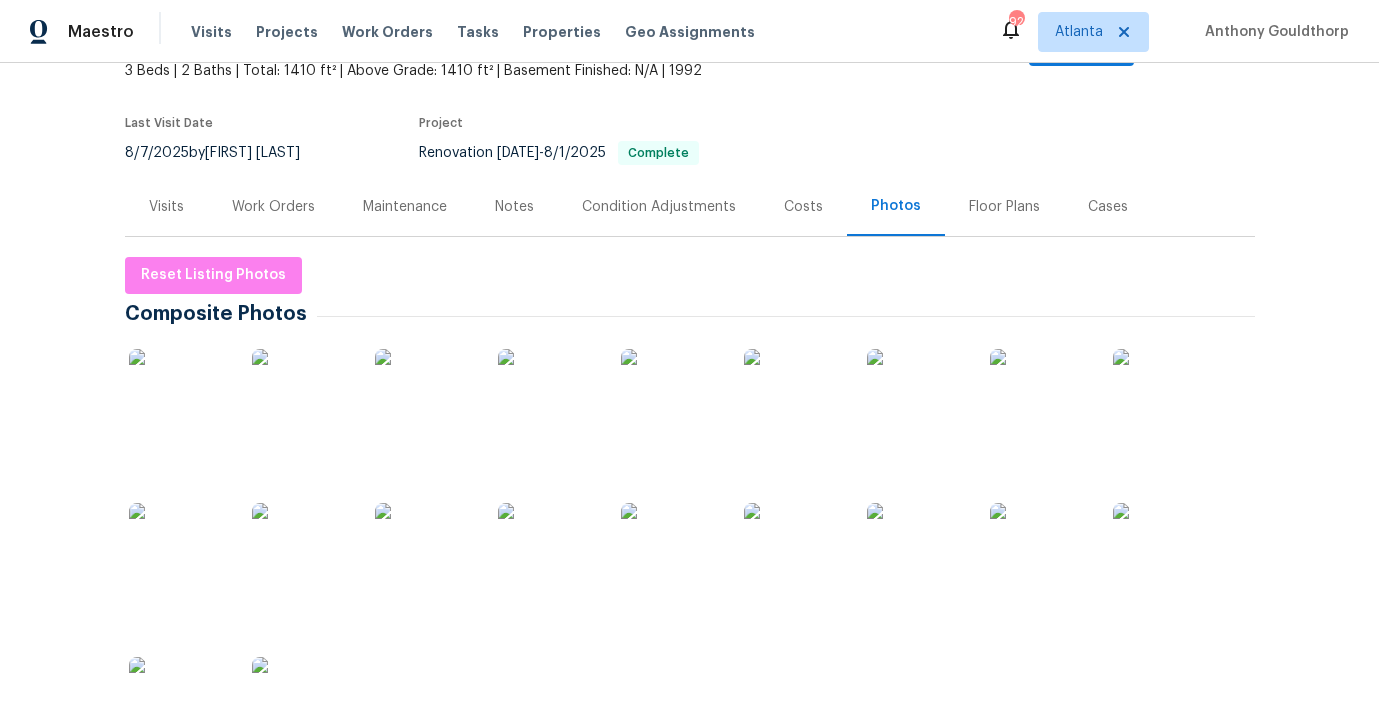 scroll, scrollTop: 147, scrollLeft: 0, axis: vertical 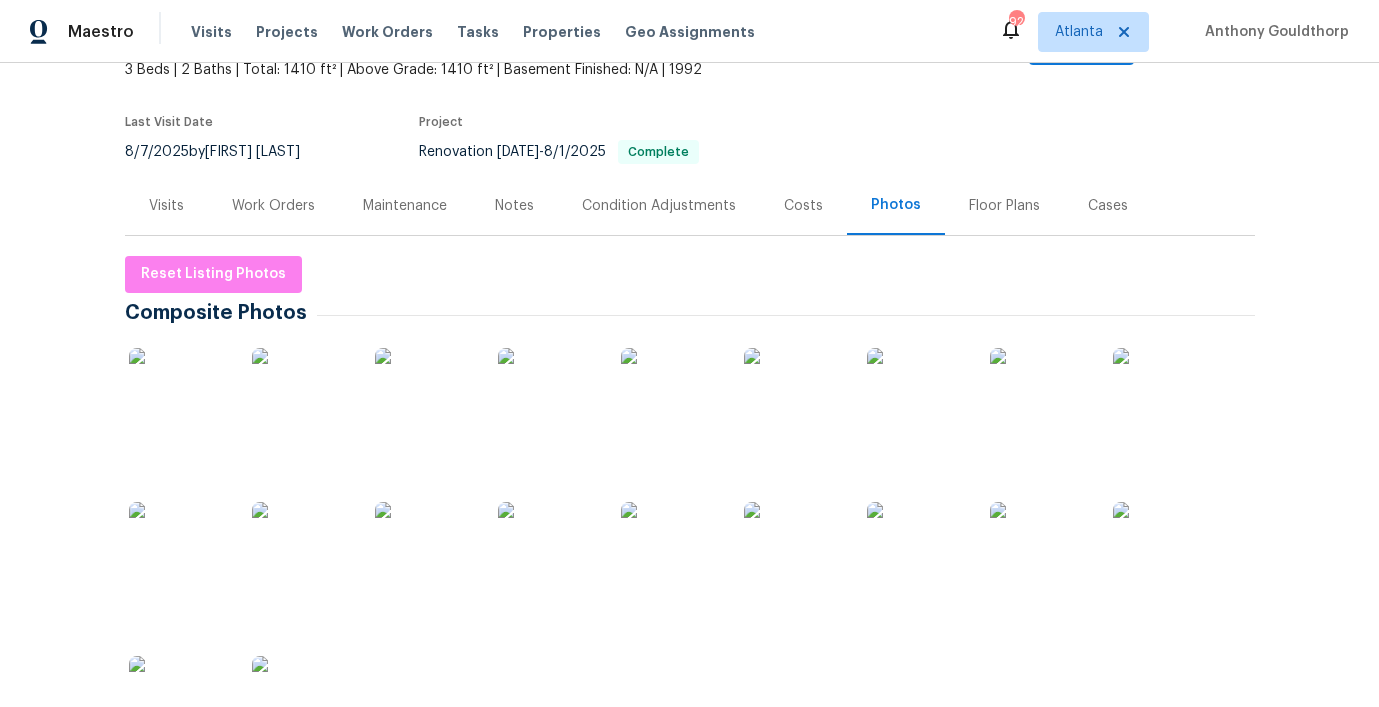 click at bounding box center [179, 398] 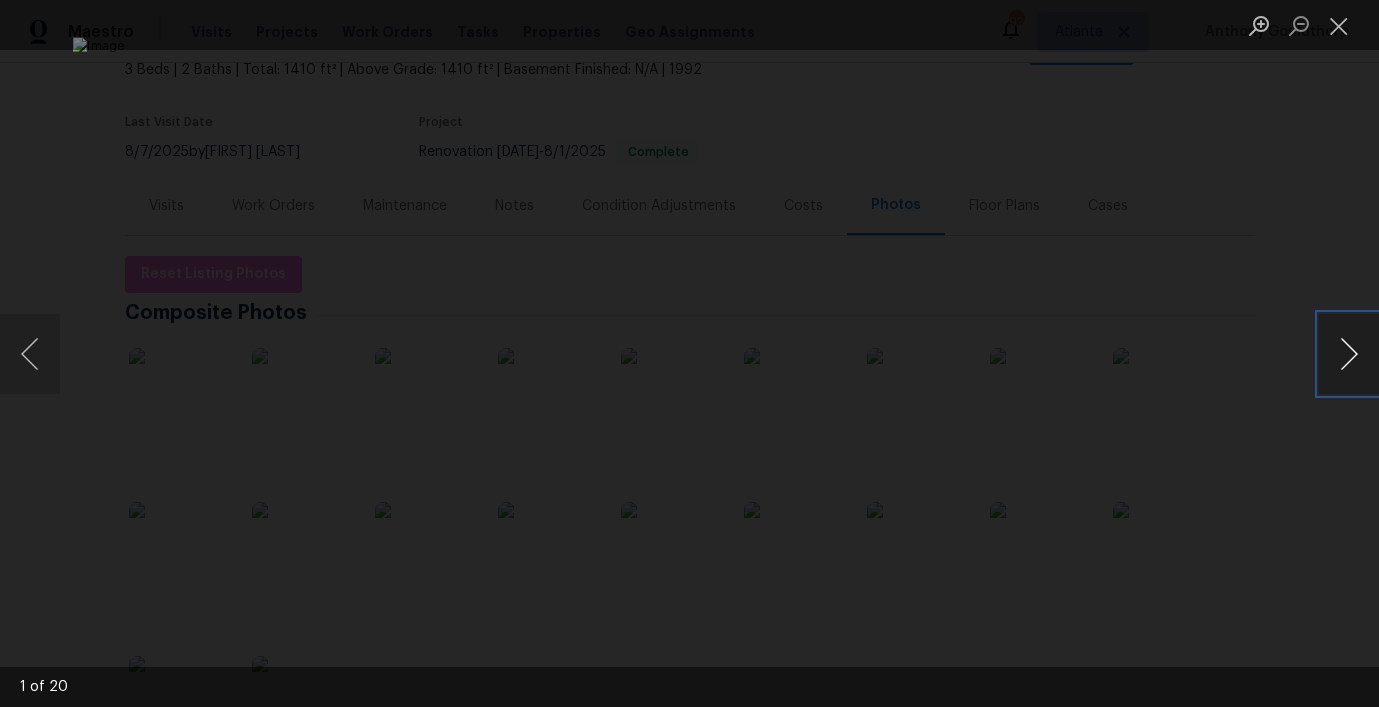 click at bounding box center (1349, 354) 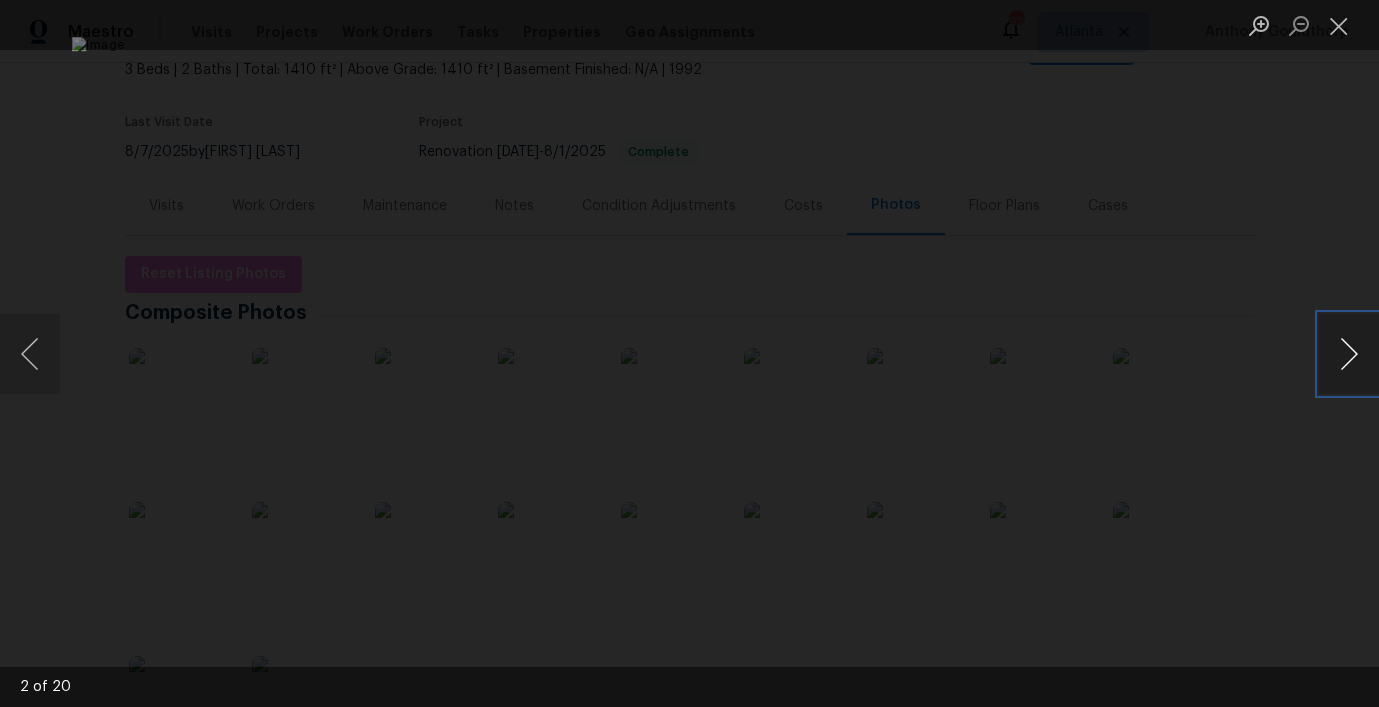 click at bounding box center (1349, 354) 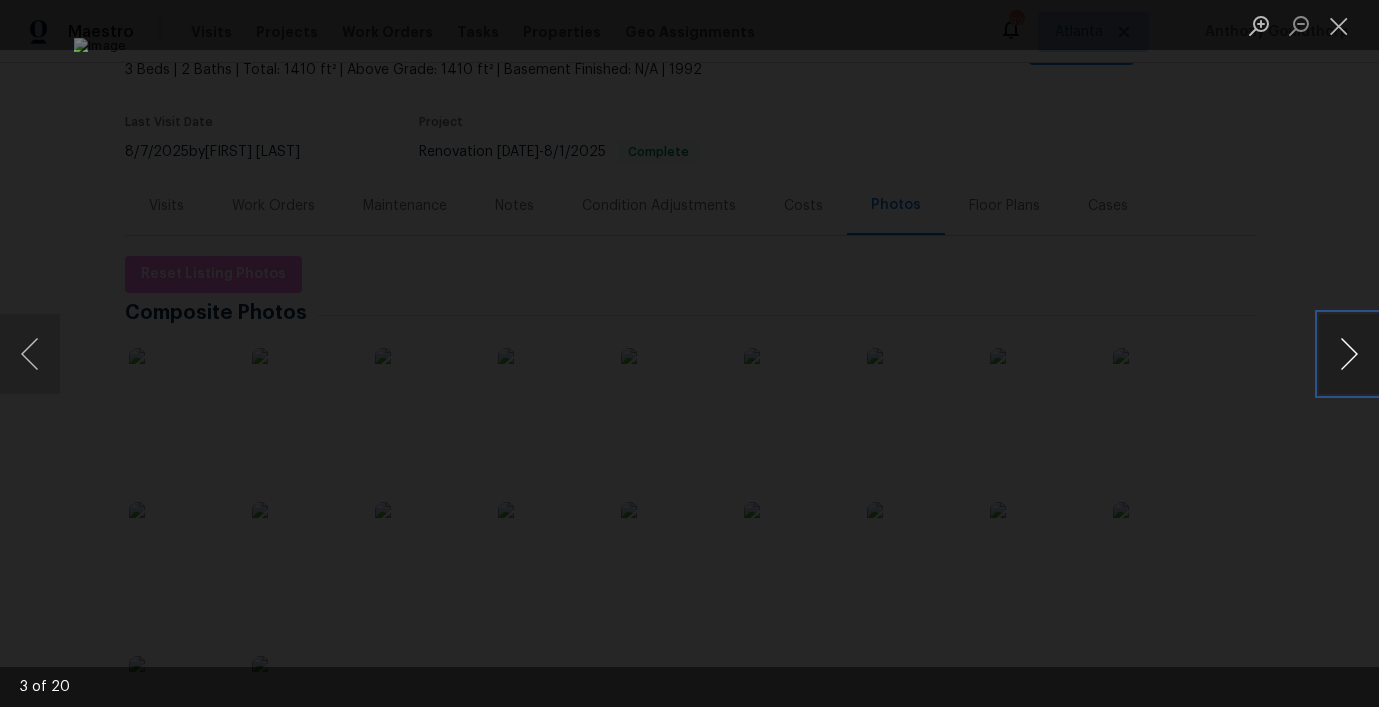 click at bounding box center (1349, 354) 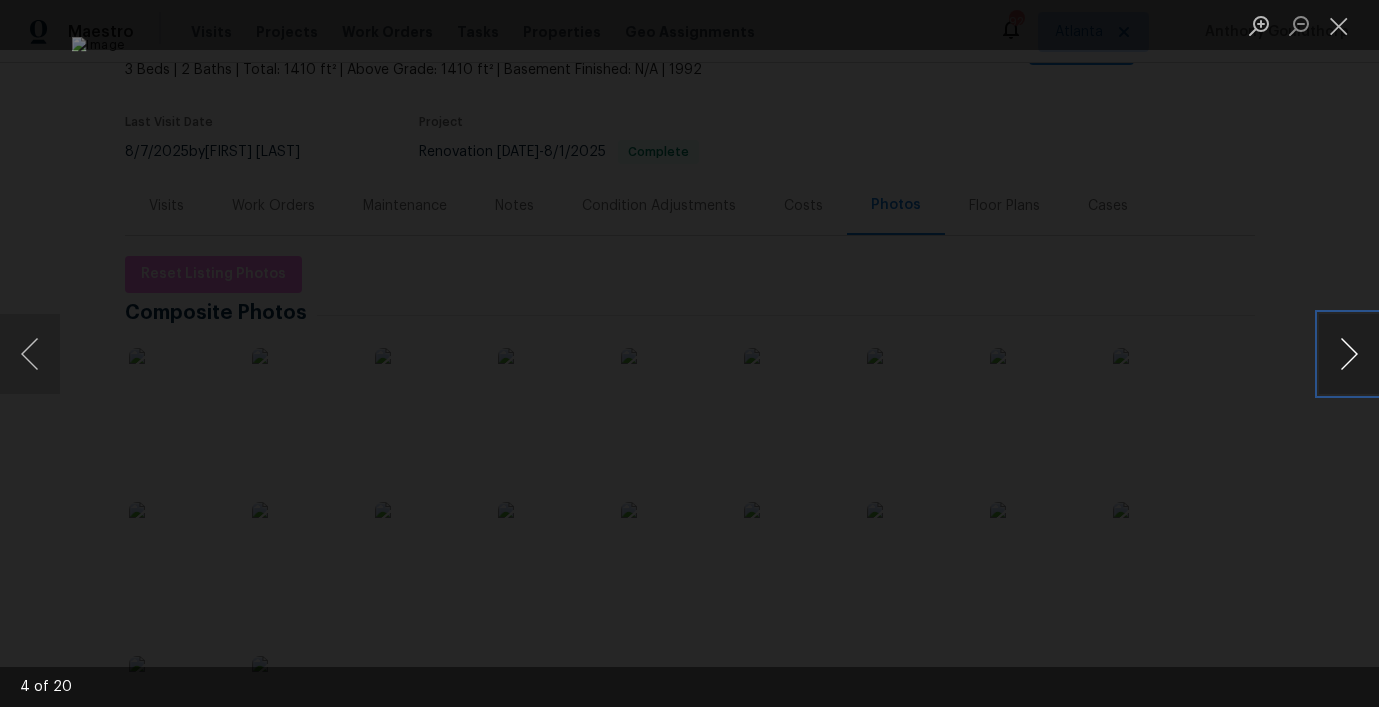 click at bounding box center (1349, 354) 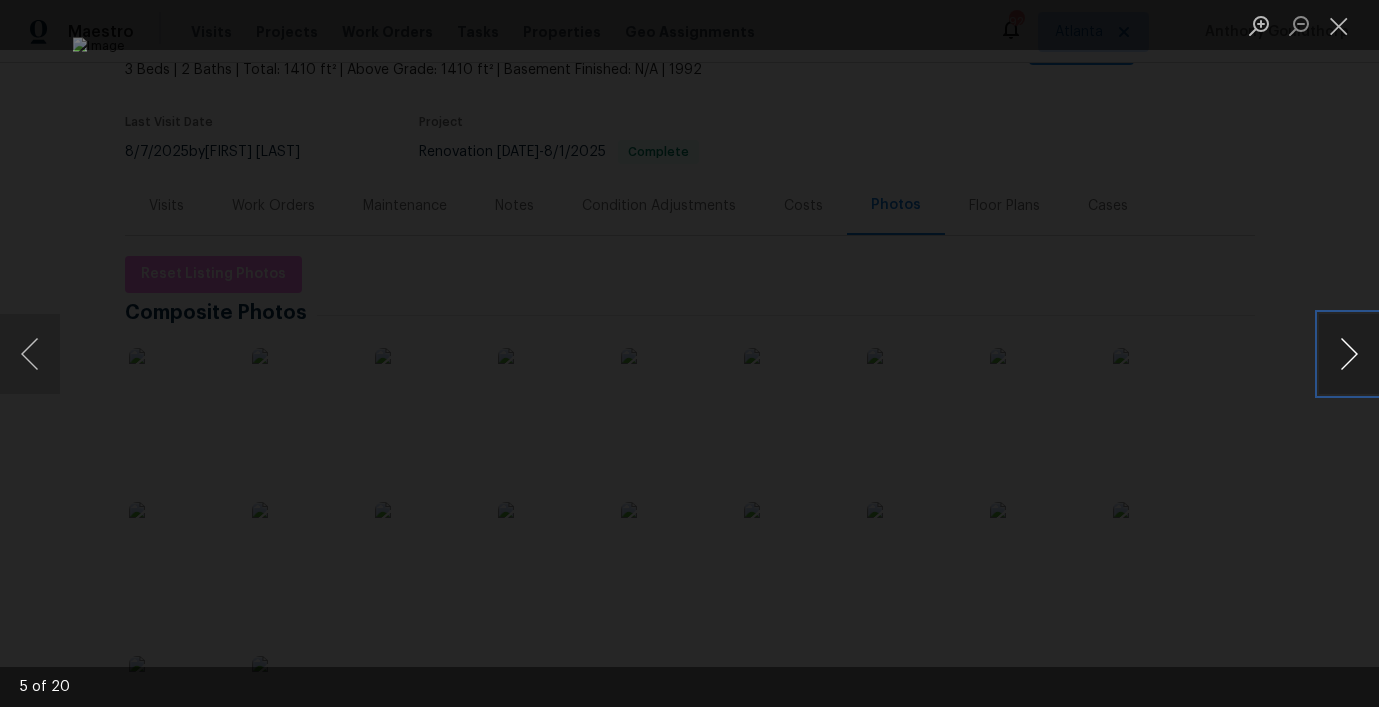 click at bounding box center [1349, 354] 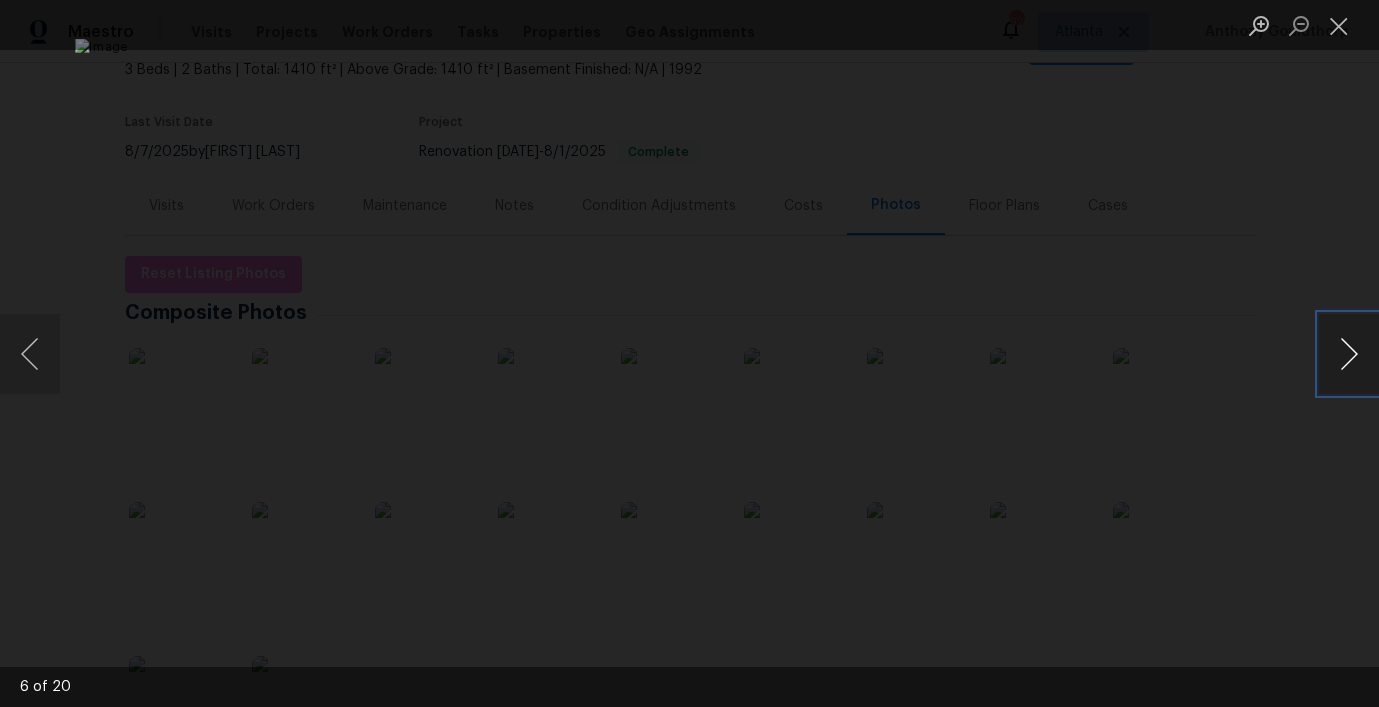 click at bounding box center (1349, 354) 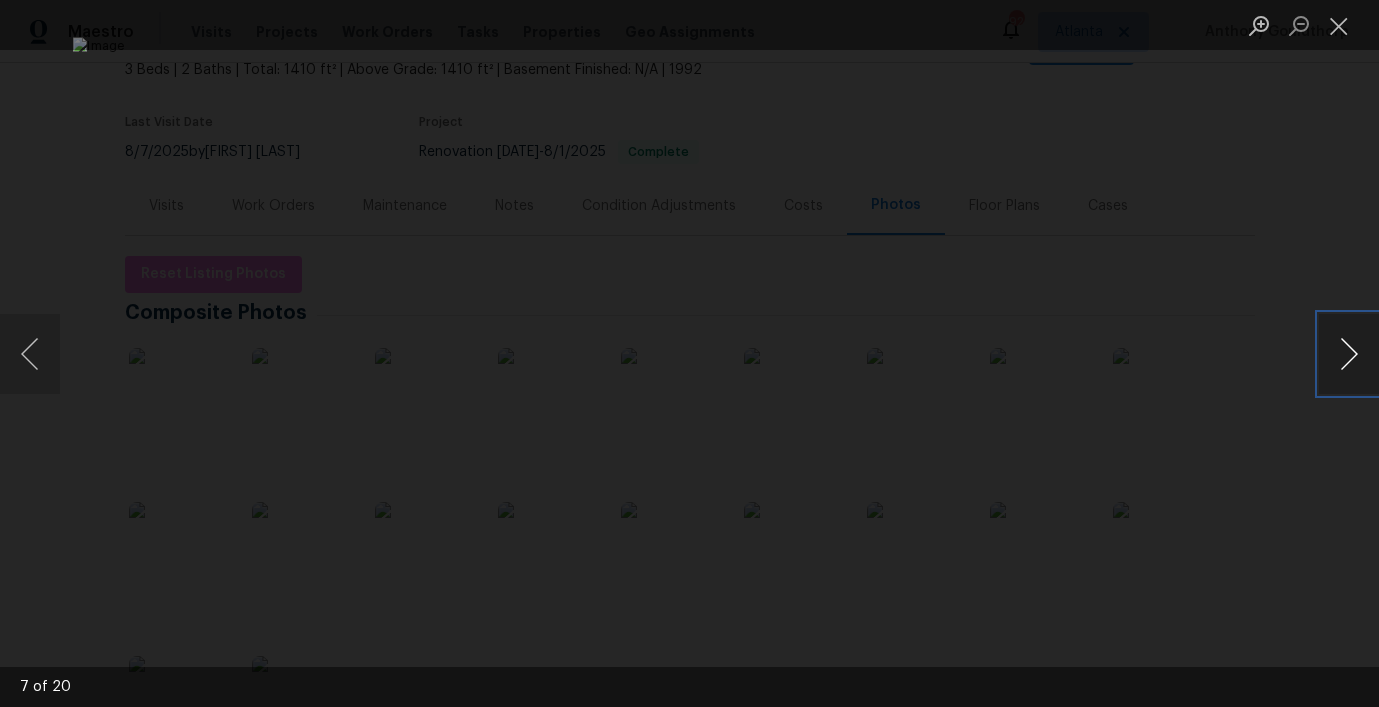 click at bounding box center (1349, 354) 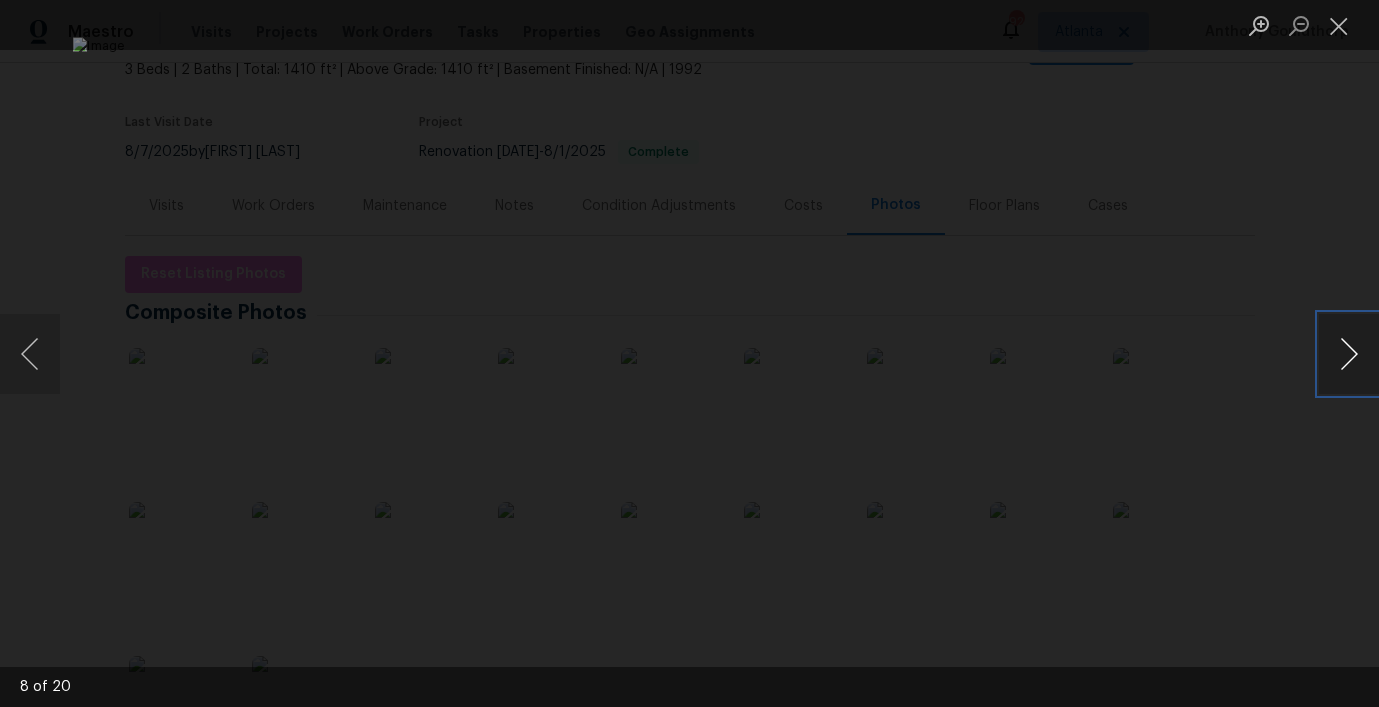 click at bounding box center (1349, 354) 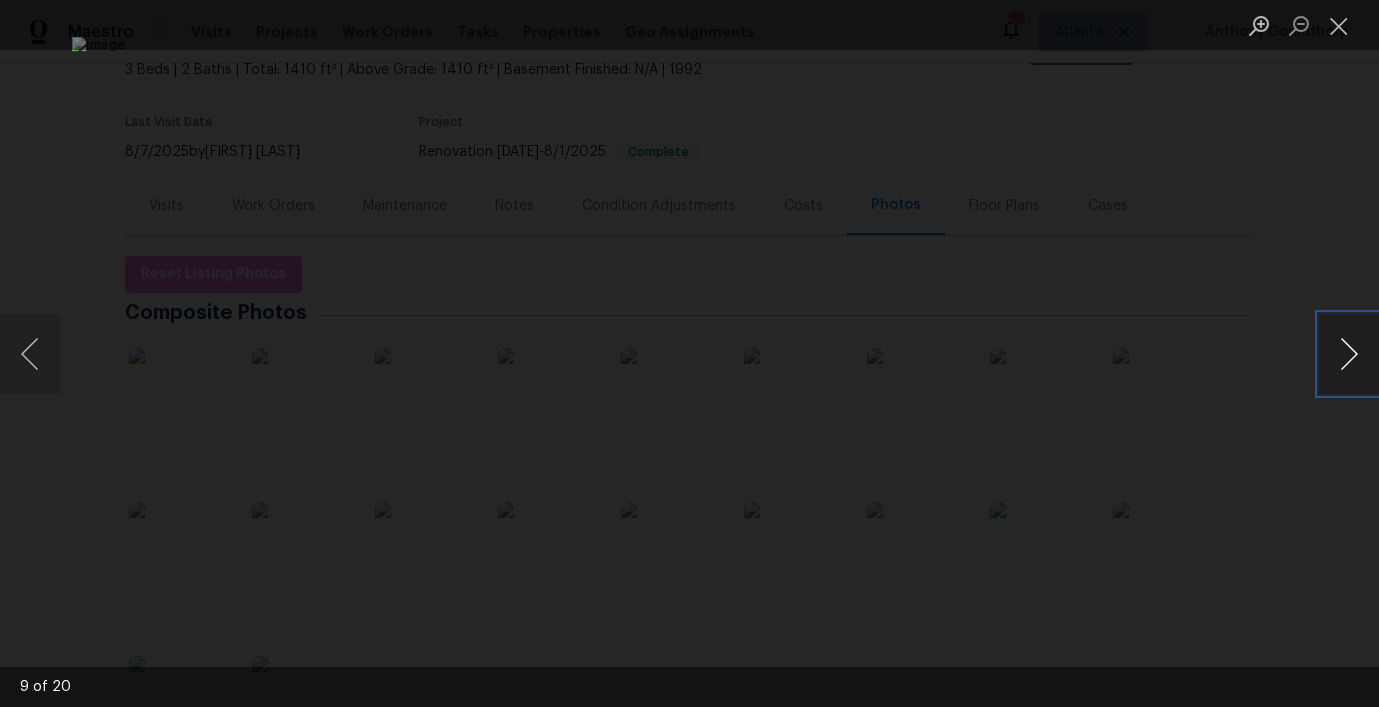 click at bounding box center [1349, 354] 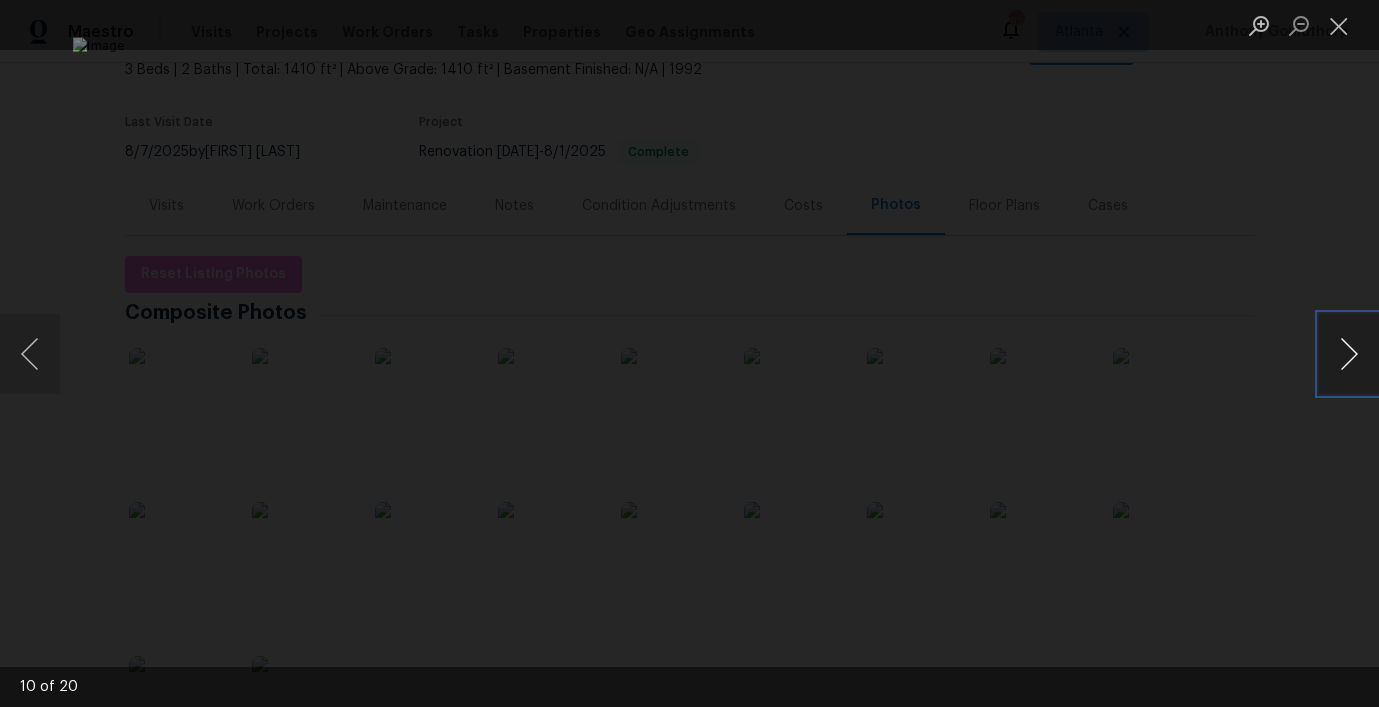 click at bounding box center [1349, 354] 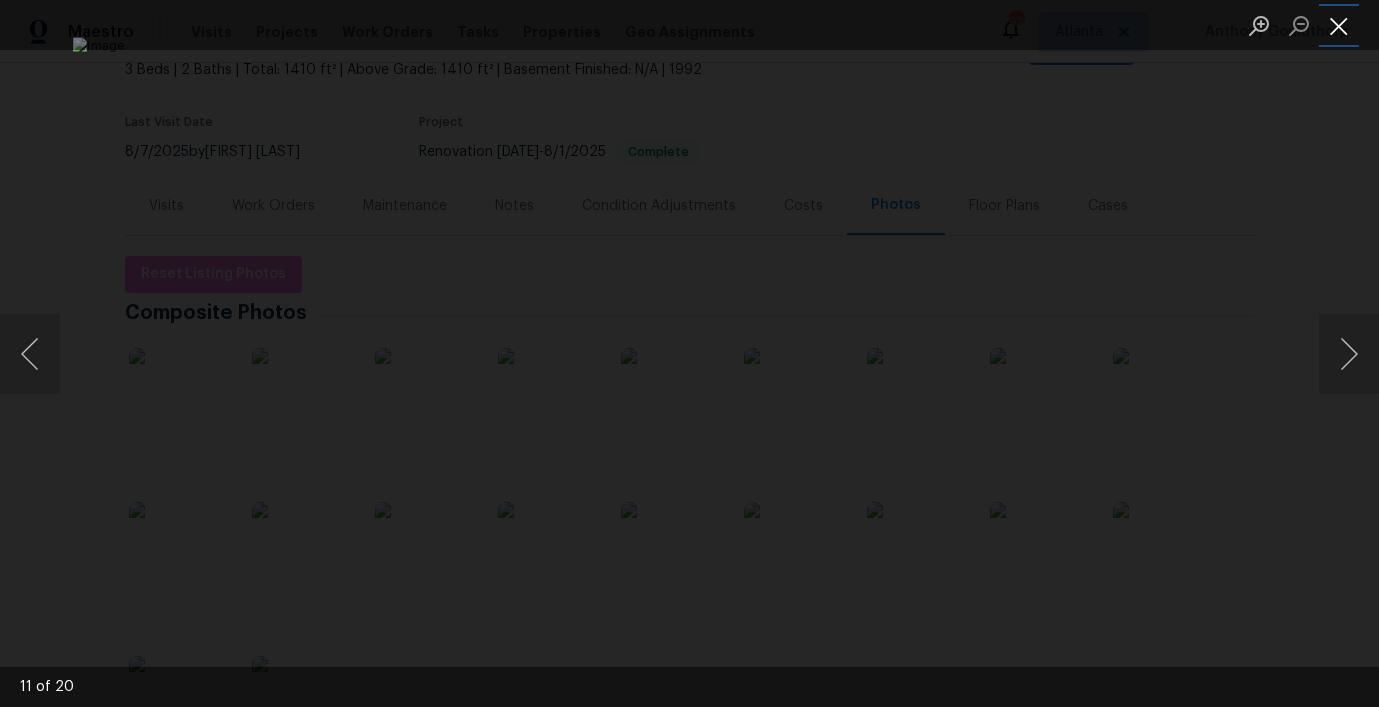 click at bounding box center [1339, 25] 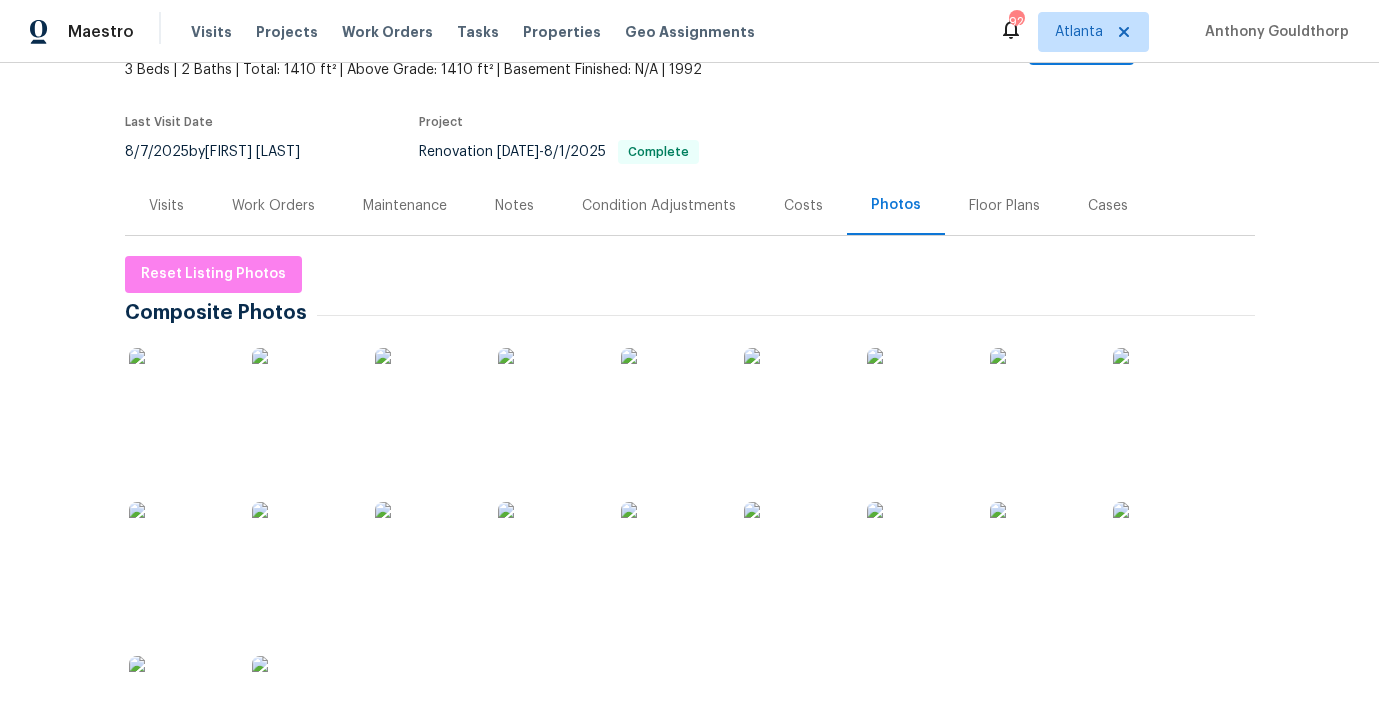 scroll, scrollTop: 0, scrollLeft: 0, axis: both 